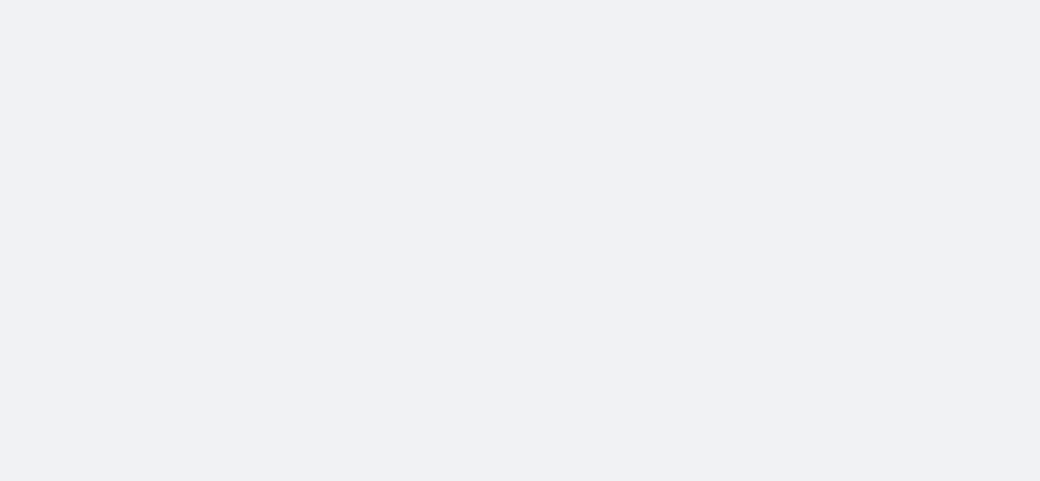 scroll, scrollTop: 0, scrollLeft: 0, axis: both 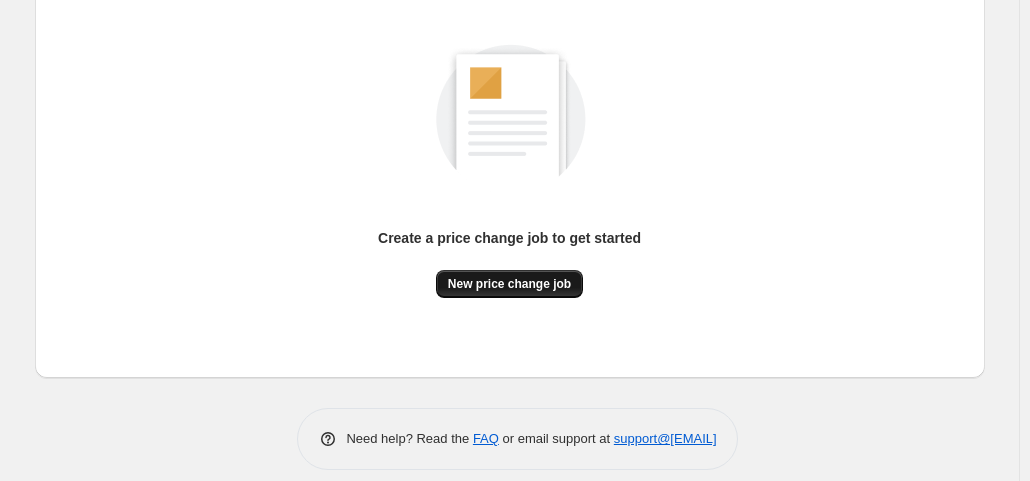 click on "New price change job" at bounding box center [509, 284] 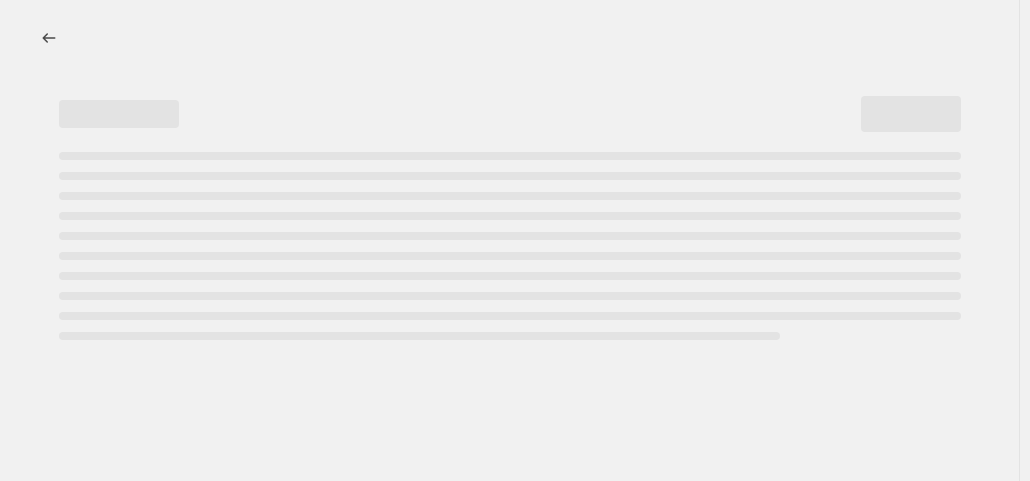 scroll, scrollTop: 0, scrollLeft: 0, axis: both 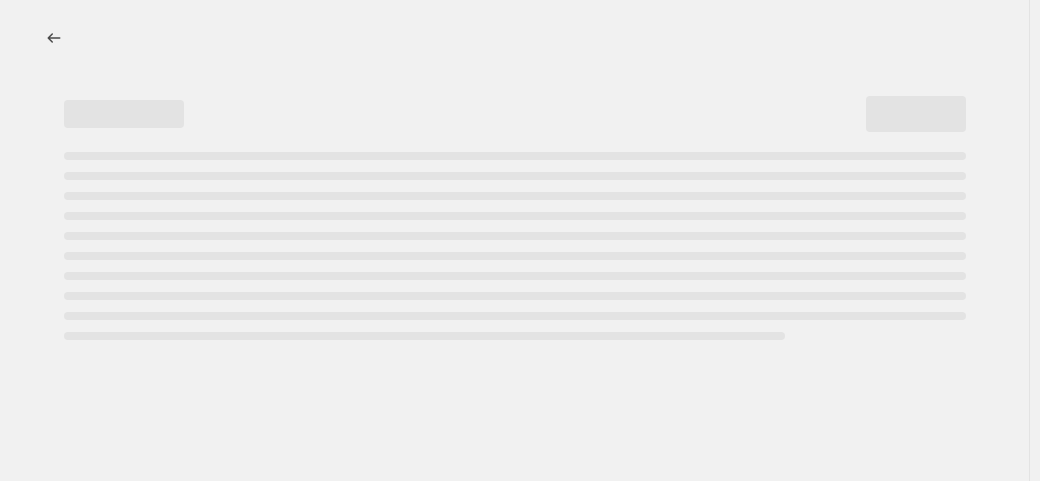 select on "percentage" 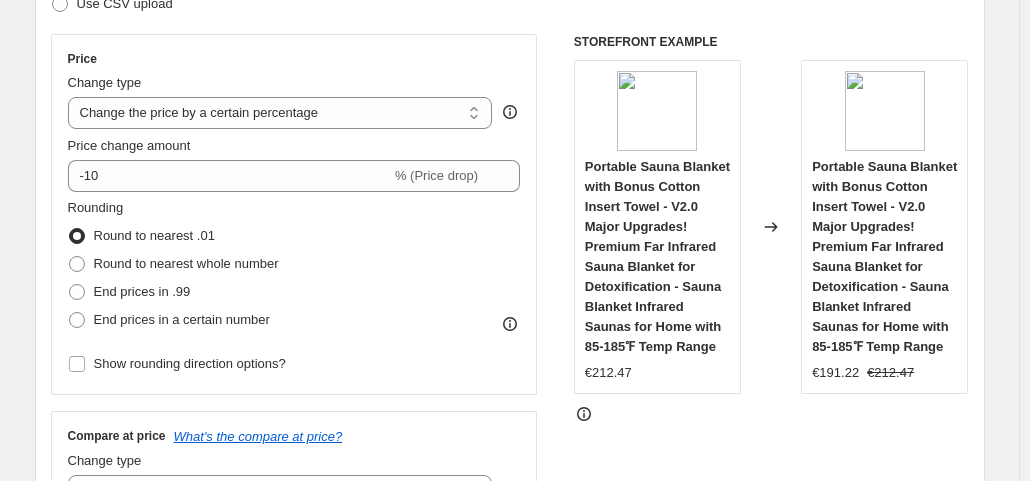 scroll, scrollTop: 290, scrollLeft: 0, axis: vertical 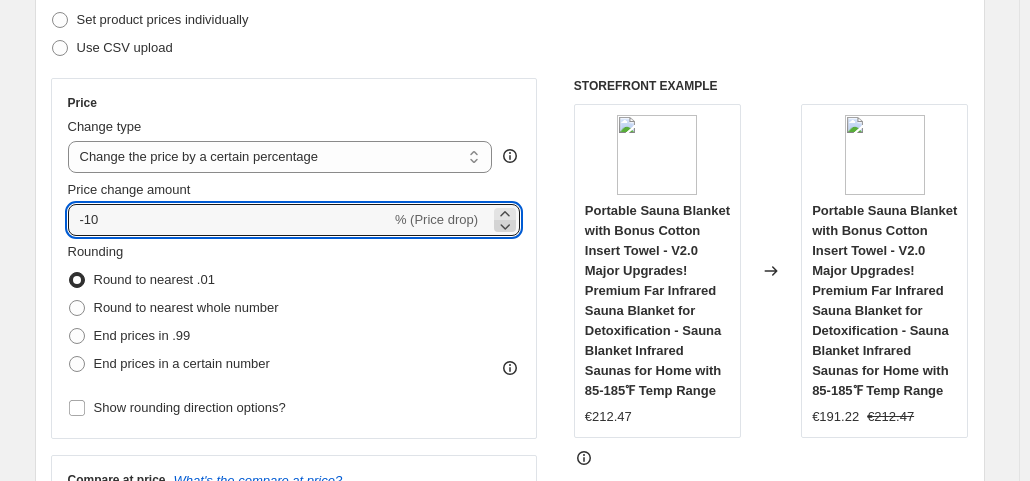 click 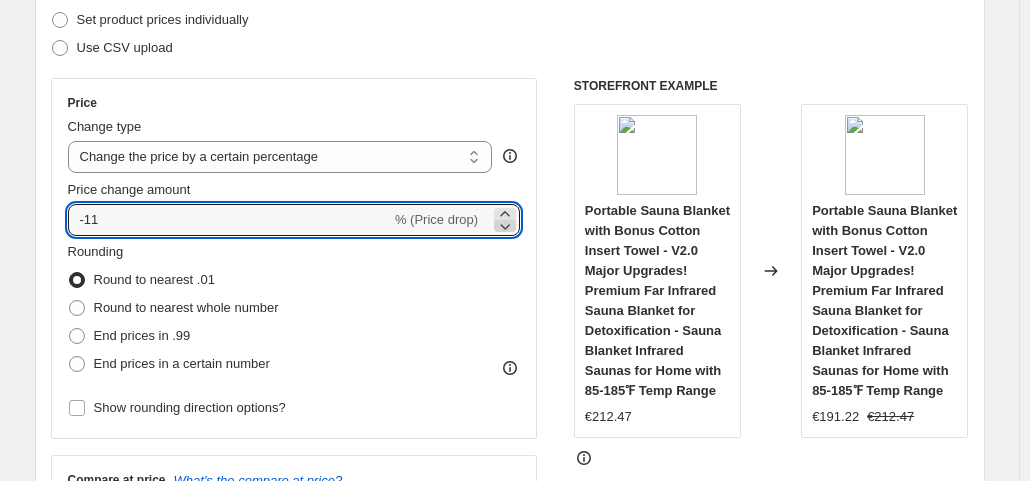 click 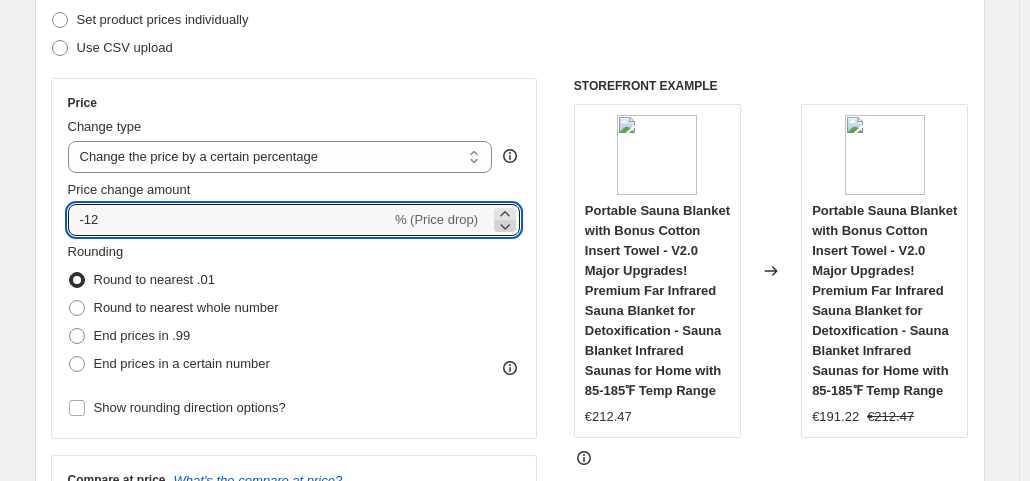 click 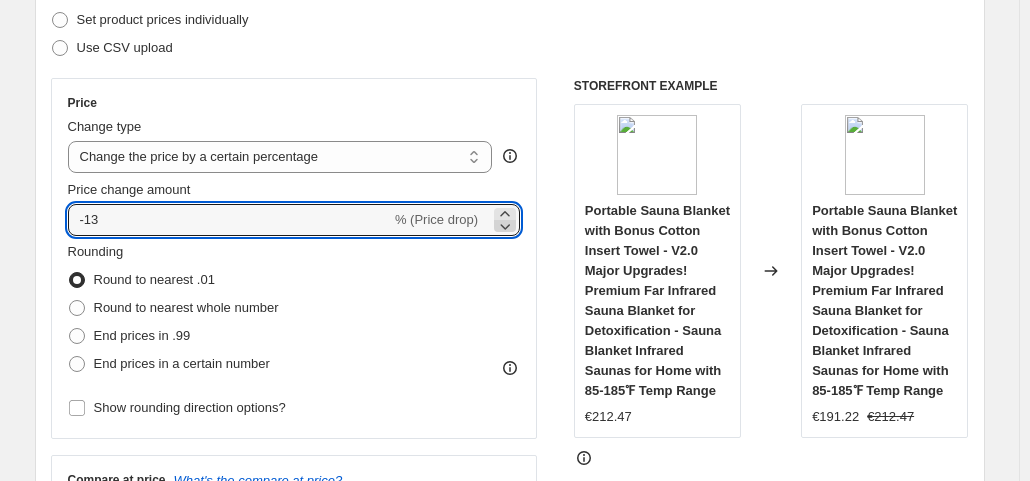 click 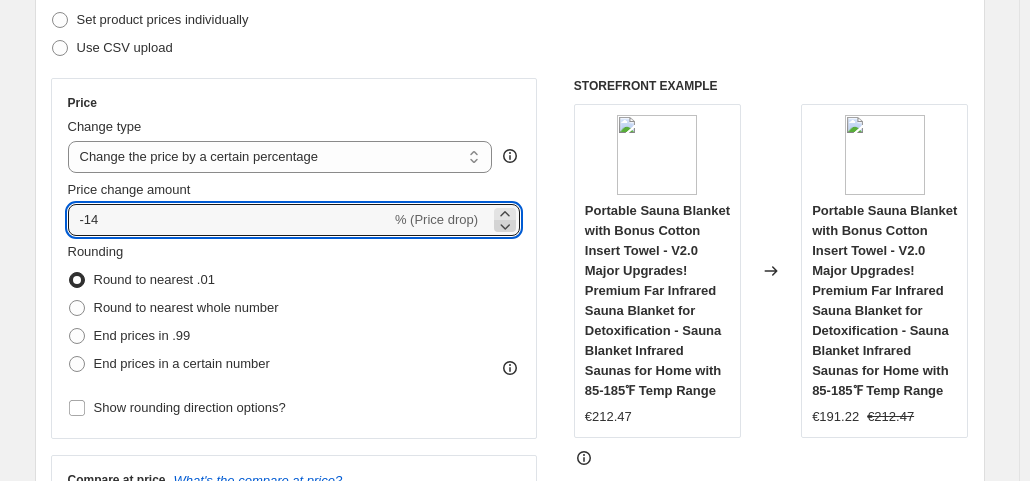click 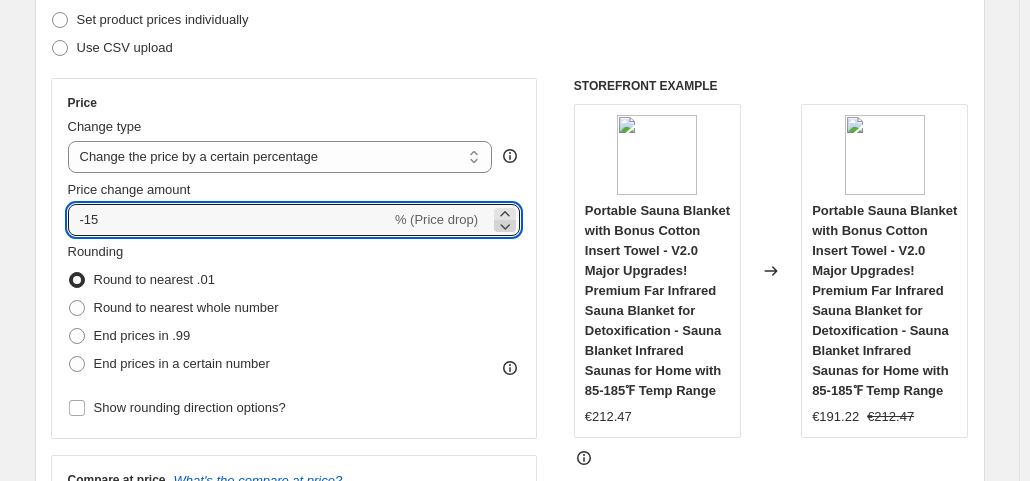 click 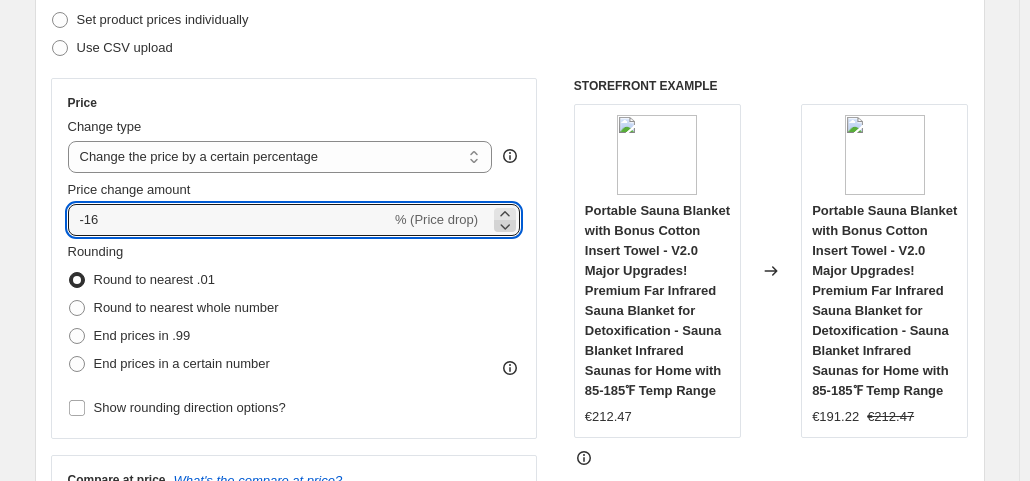 click 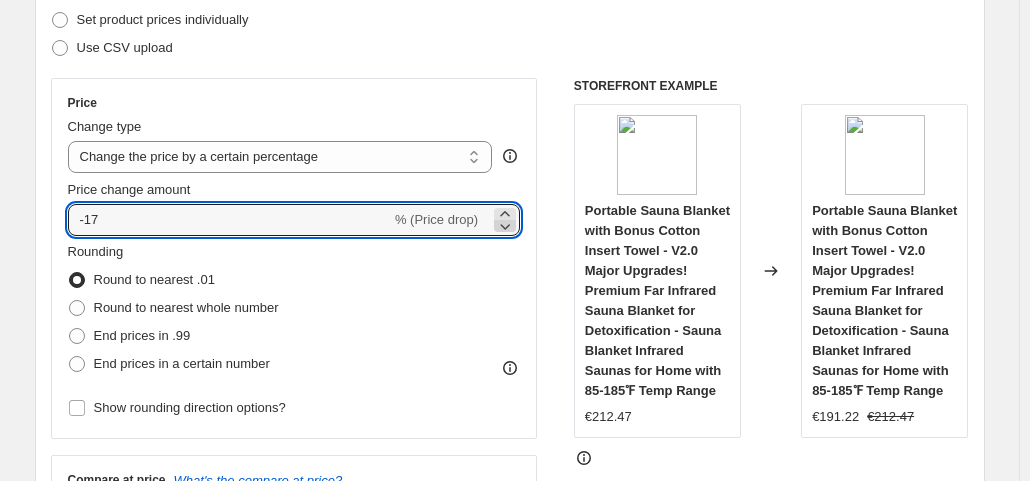 click 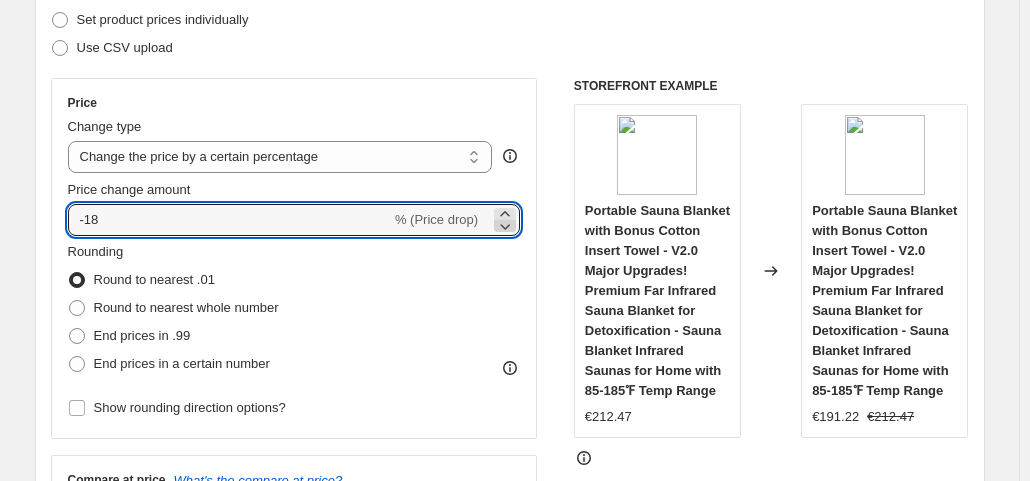 click 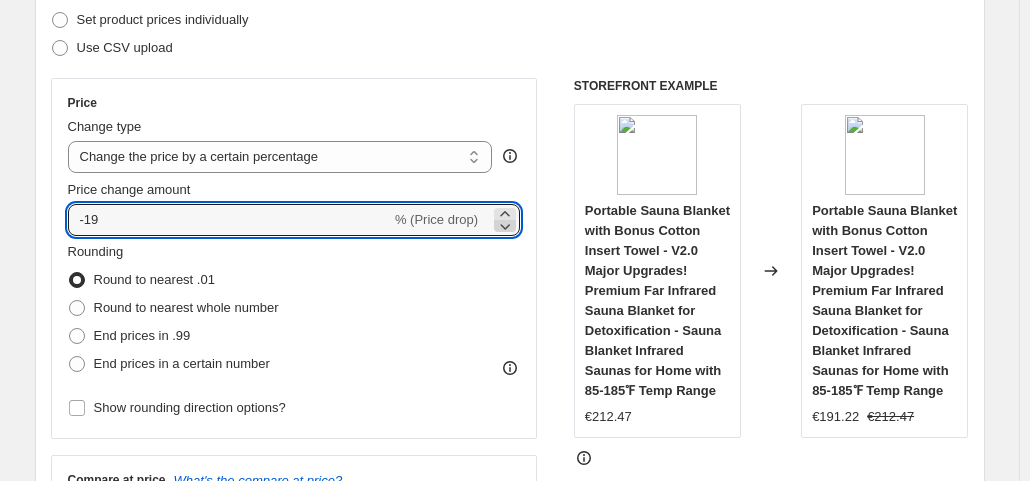 click 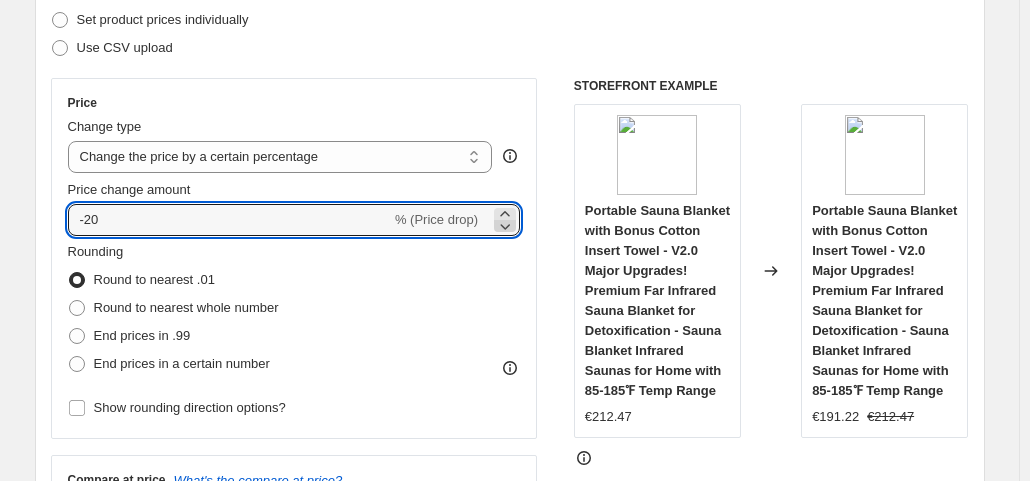 click 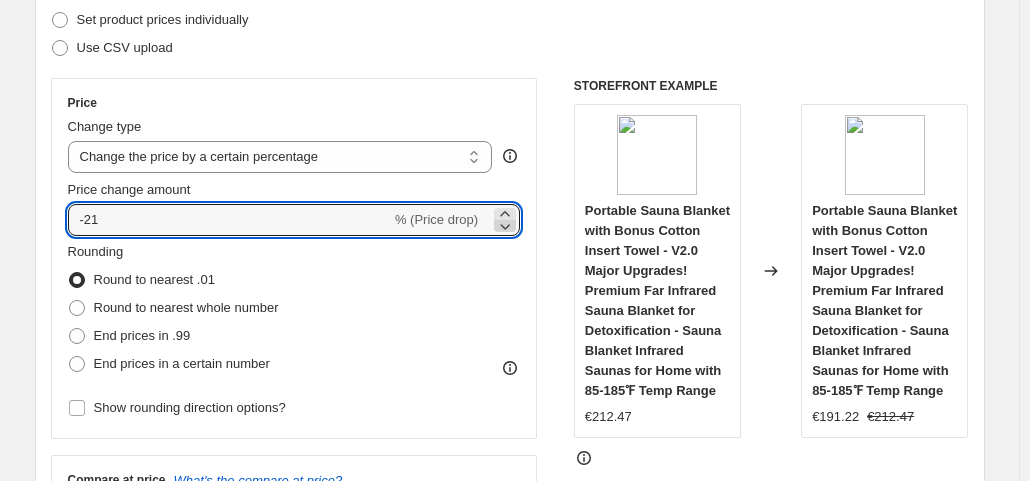 click 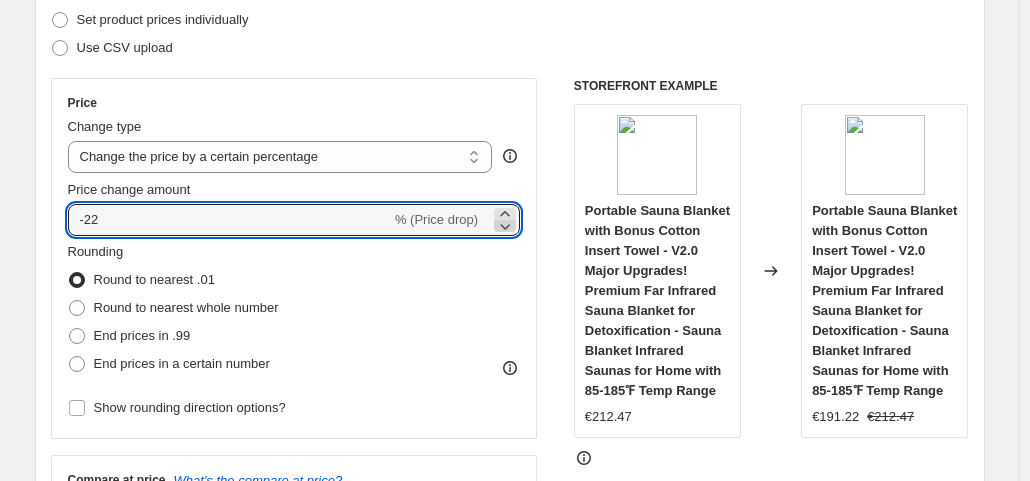 click 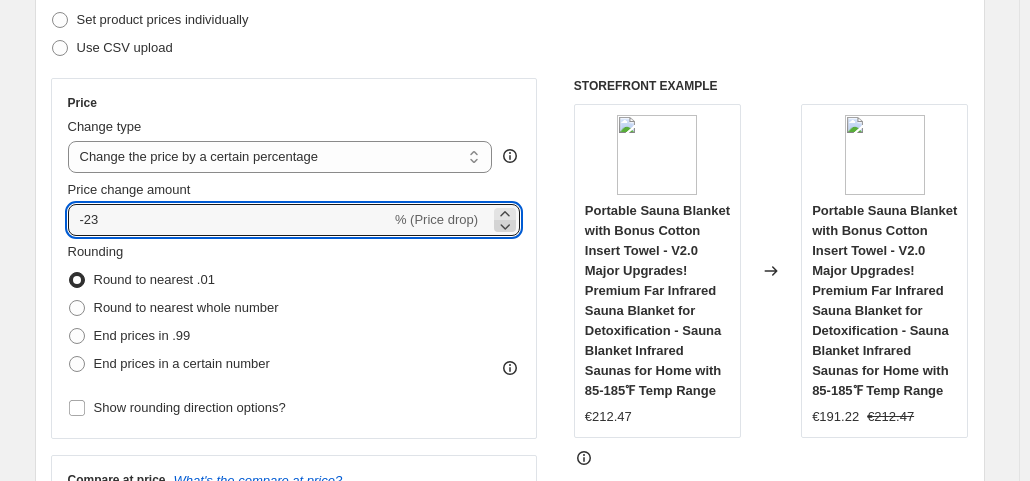 click 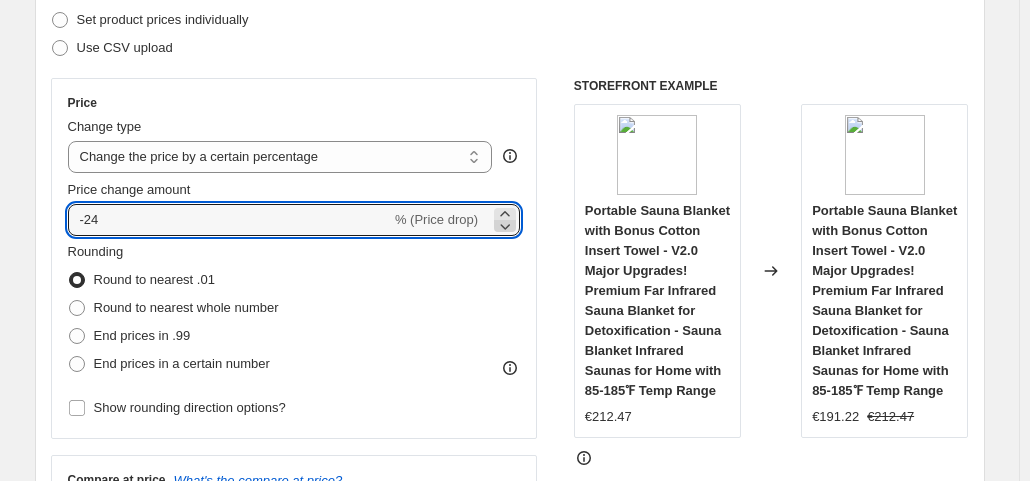 click 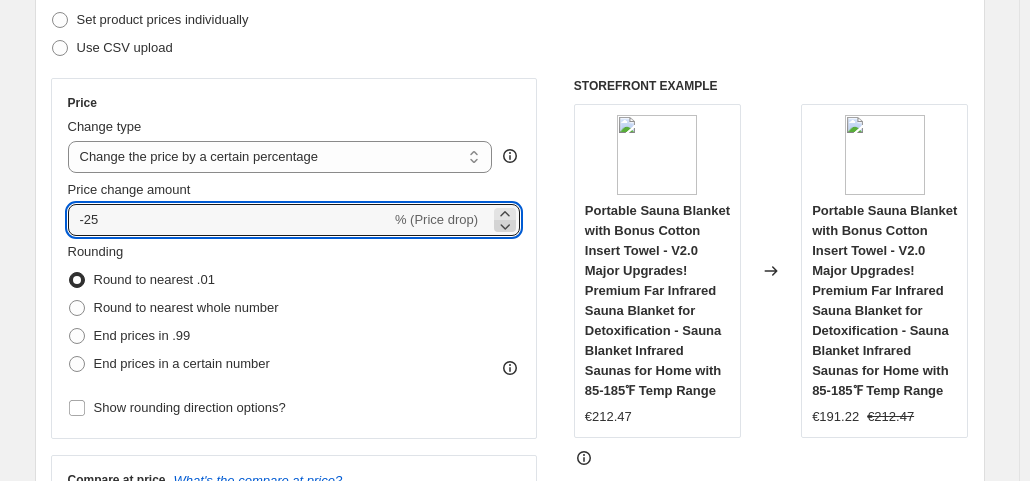 click 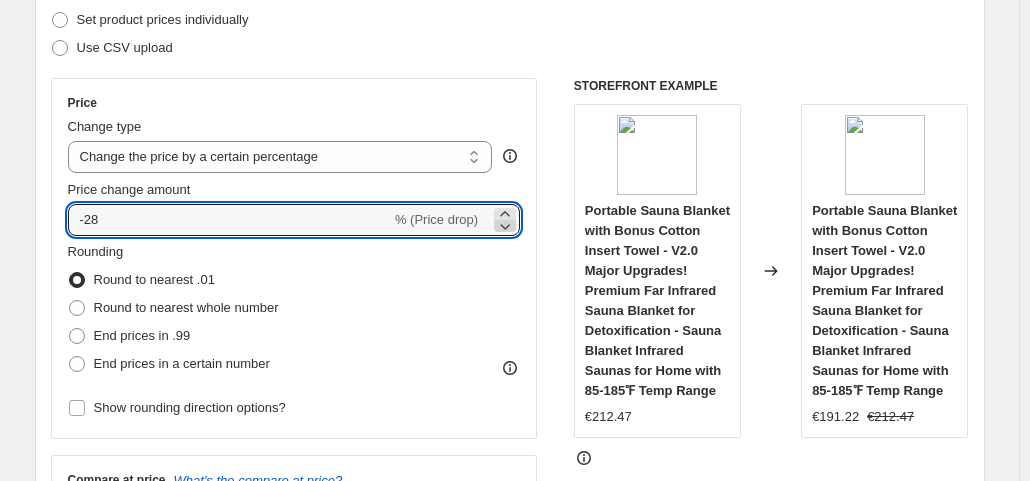 click 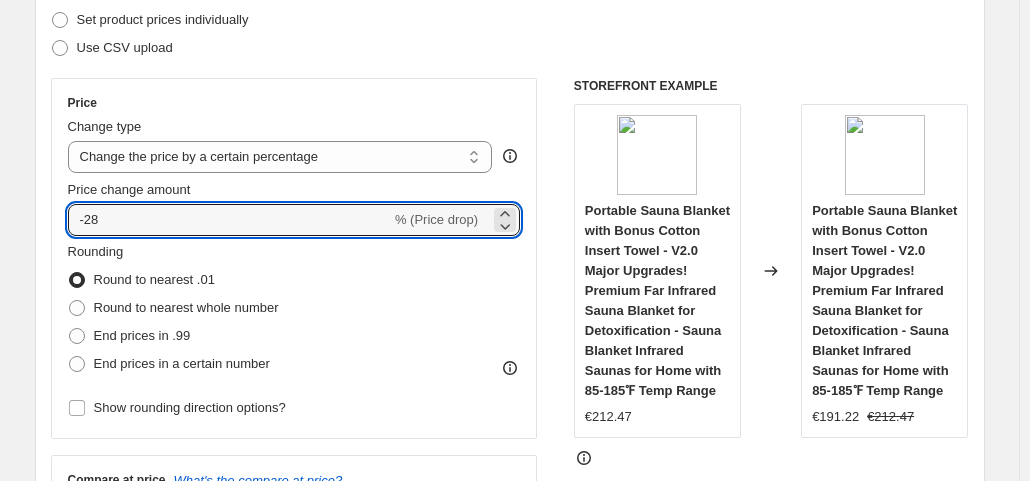 type on "-28" 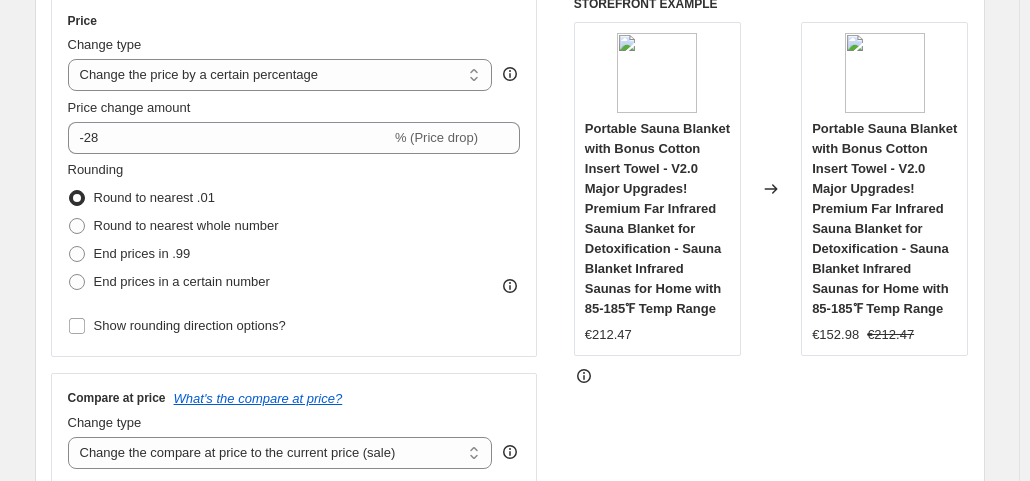 scroll, scrollTop: 476, scrollLeft: 0, axis: vertical 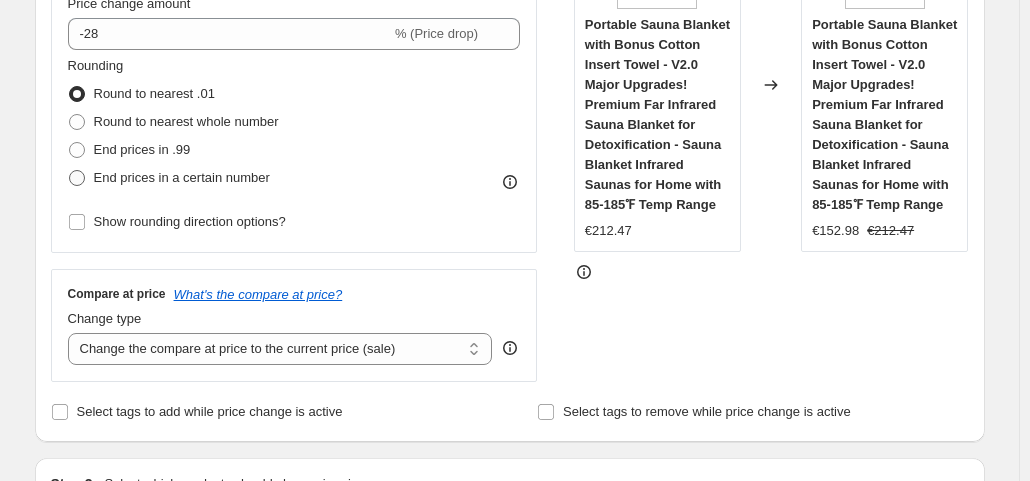 click on "End prices in a certain number" at bounding box center (182, 177) 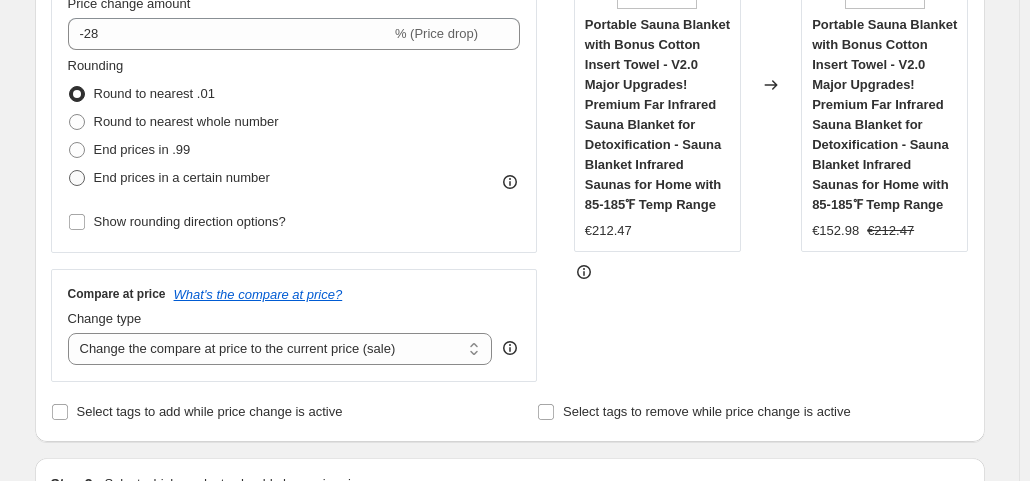 radio on "true" 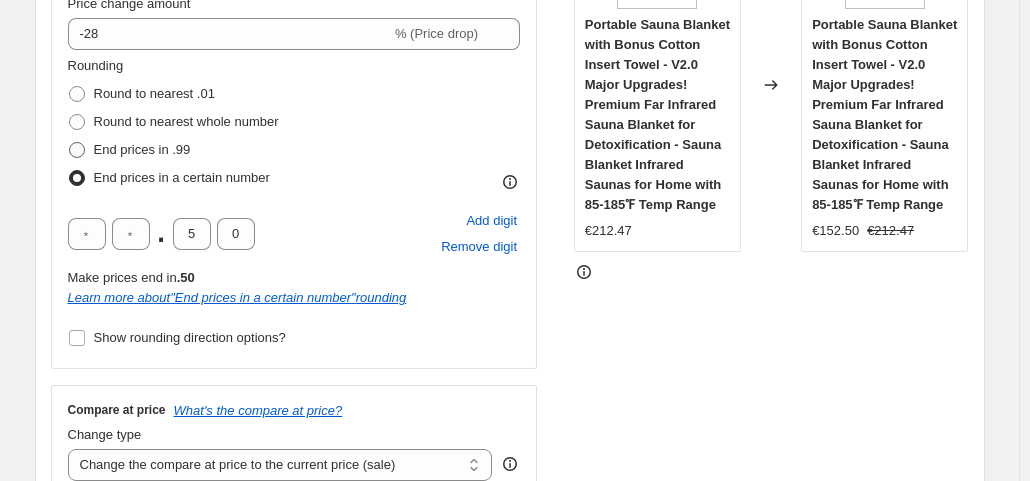 click on "End prices in .99" at bounding box center (142, 149) 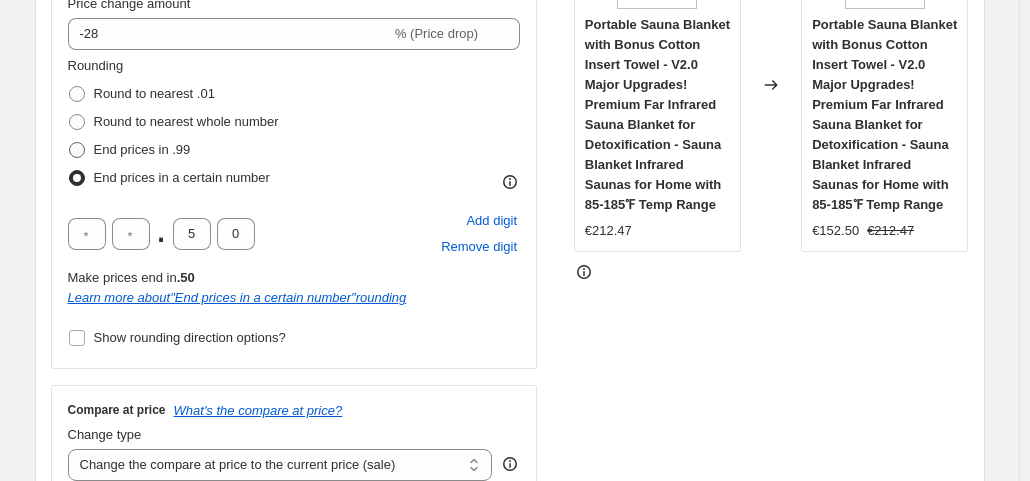 click on "End prices in .99" at bounding box center (69, 142) 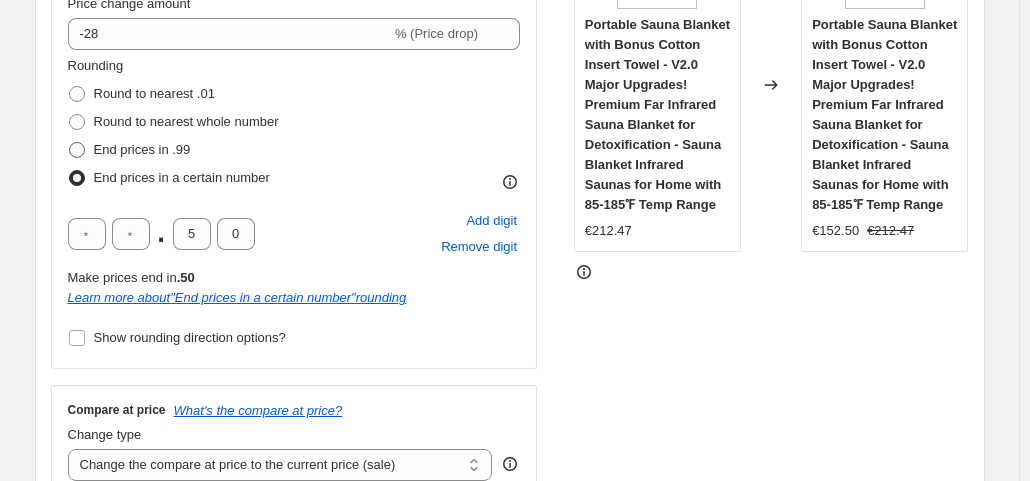 radio on "true" 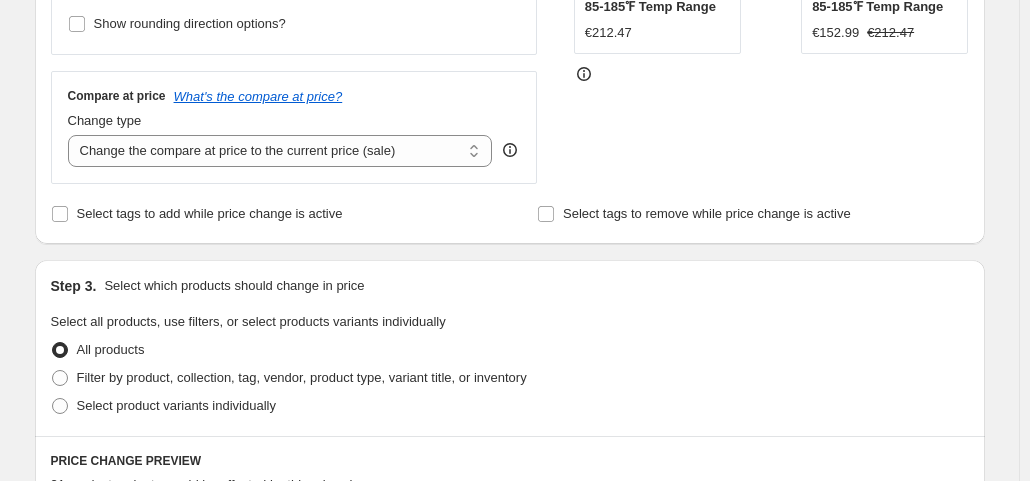 scroll, scrollTop: 656, scrollLeft: 0, axis: vertical 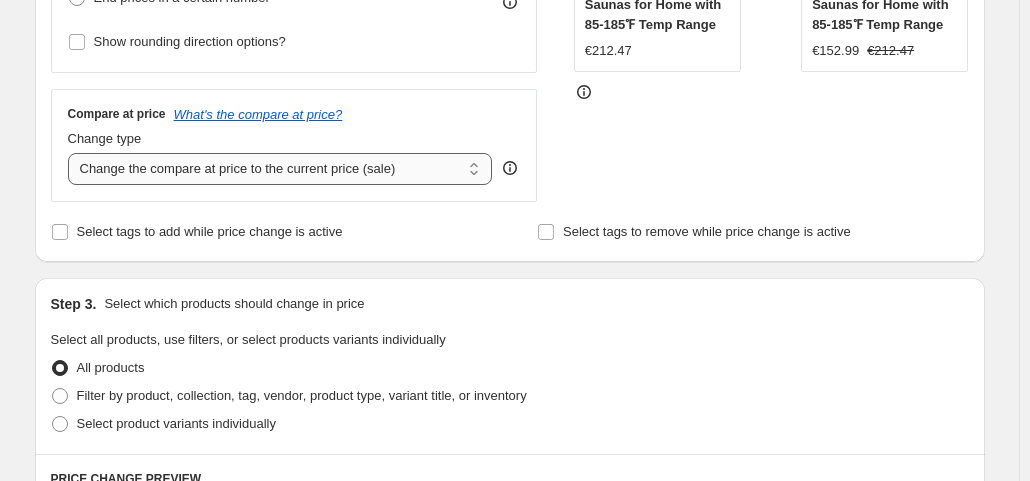 click on "Change the compare at price to the current price (sale) Change the compare at price to a certain amount Change the compare at price by a certain amount Change the compare at price by a certain percentage Change the compare at price by a certain amount relative to the actual price Change the compare at price by a certain percentage relative to the actual price Don't change the compare at price Remove the compare at price" at bounding box center [280, 169] 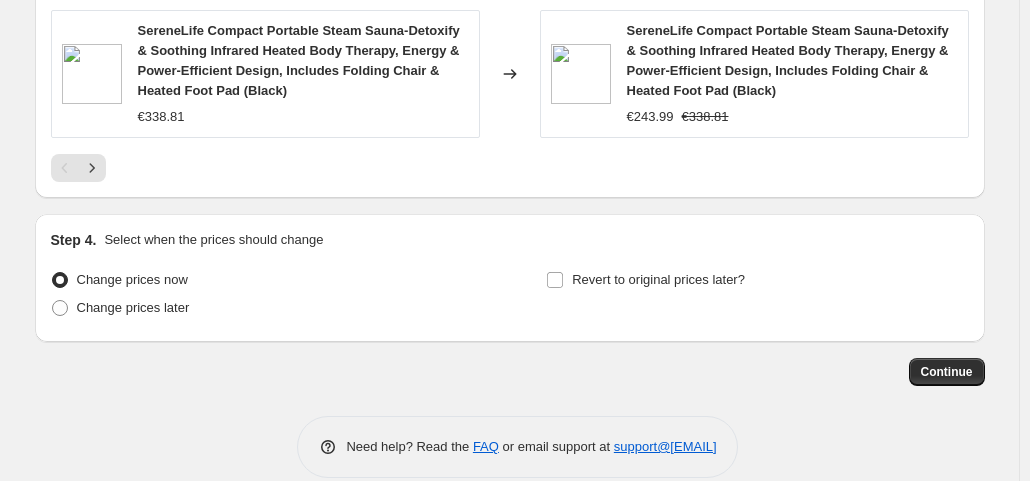 scroll, scrollTop: 1727, scrollLeft: 0, axis: vertical 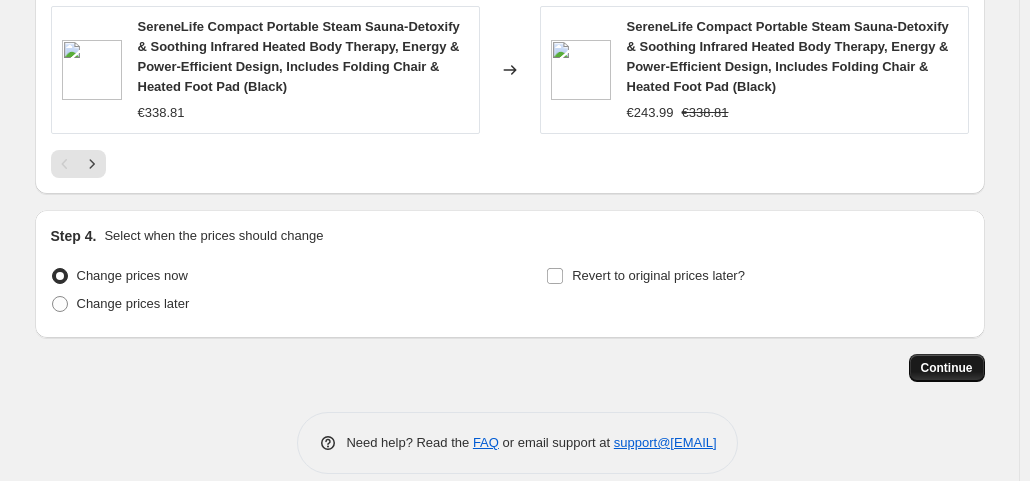click on "Continue" at bounding box center [947, 368] 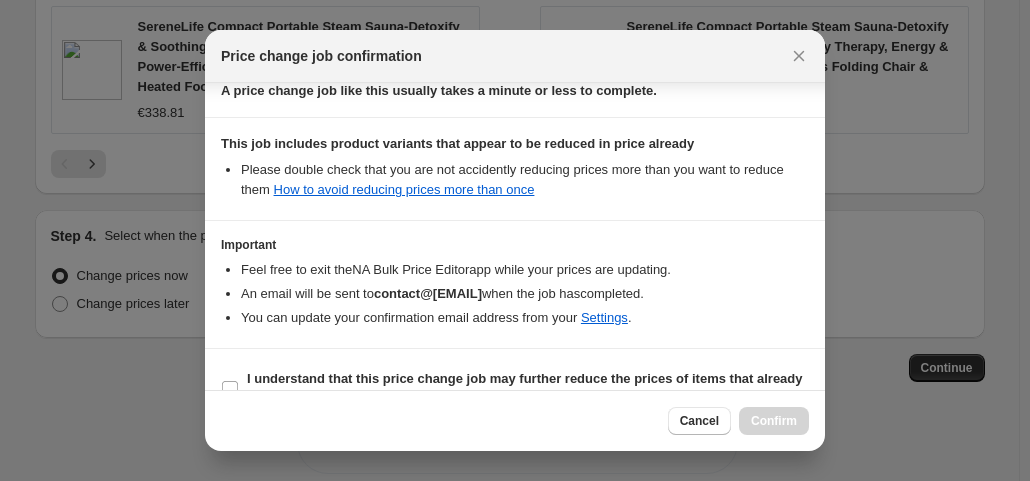 scroll, scrollTop: 357, scrollLeft: 0, axis: vertical 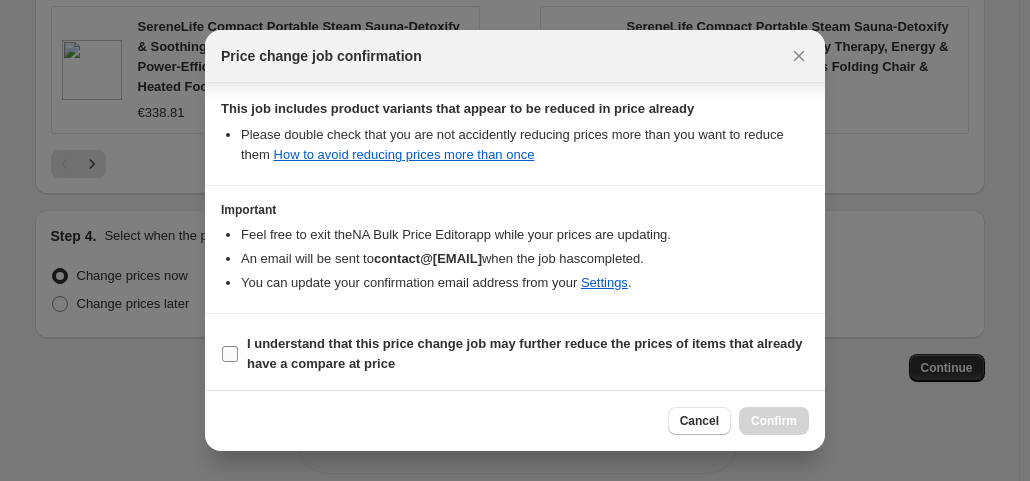 click on "I understand that this price change job may further reduce the prices of items that already have a compare at price" at bounding box center [525, 353] 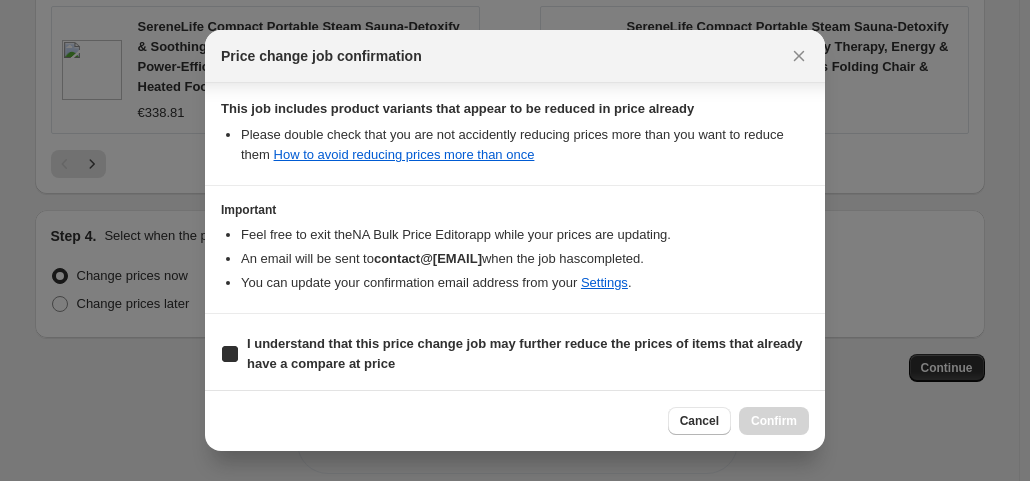 checkbox on "true" 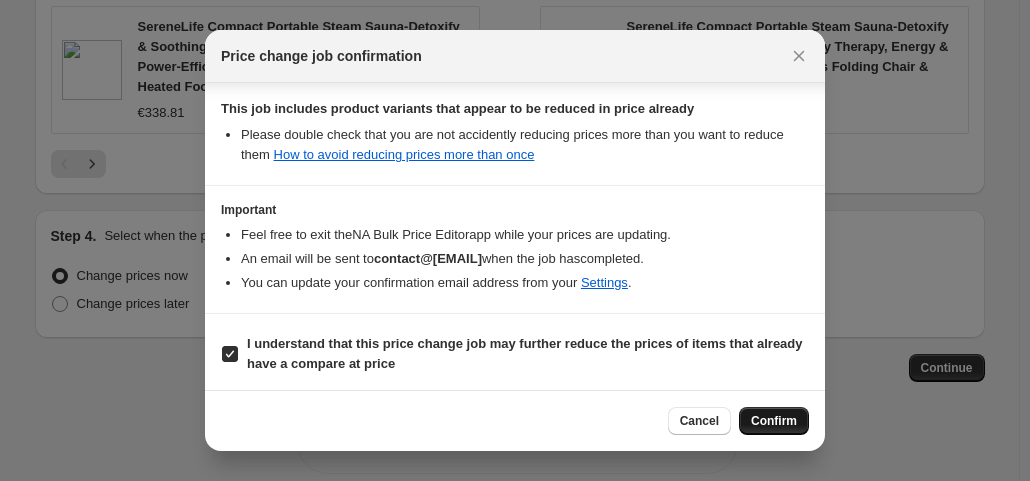 click on "Confirm" at bounding box center [774, 421] 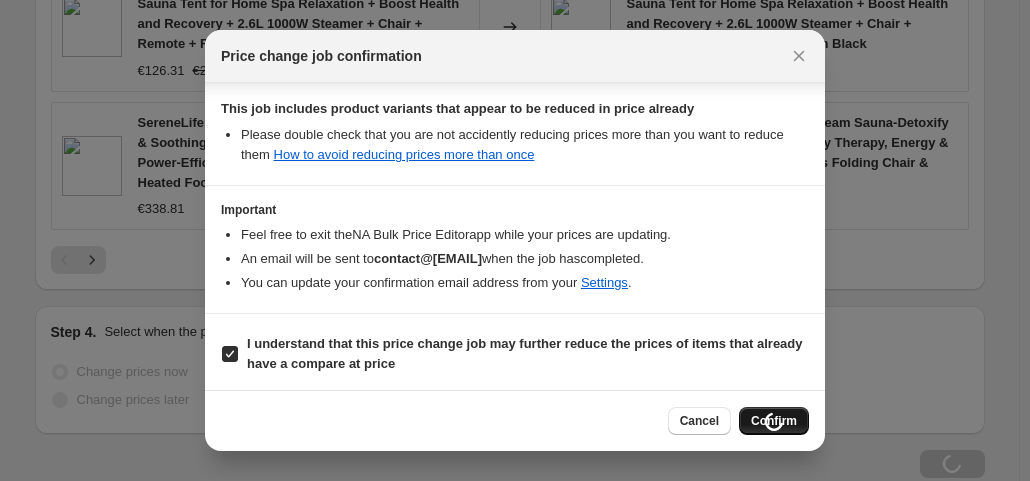 scroll, scrollTop: 1795, scrollLeft: 0, axis: vertical 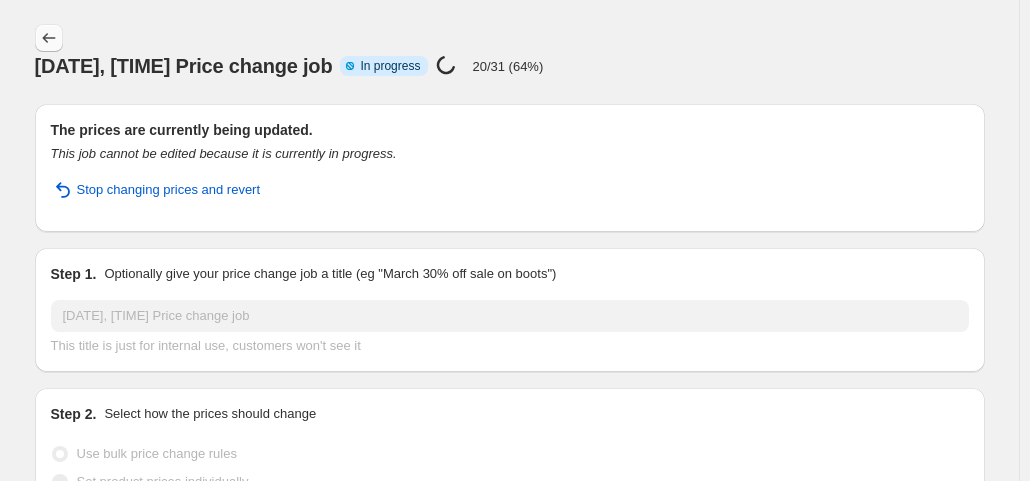 click 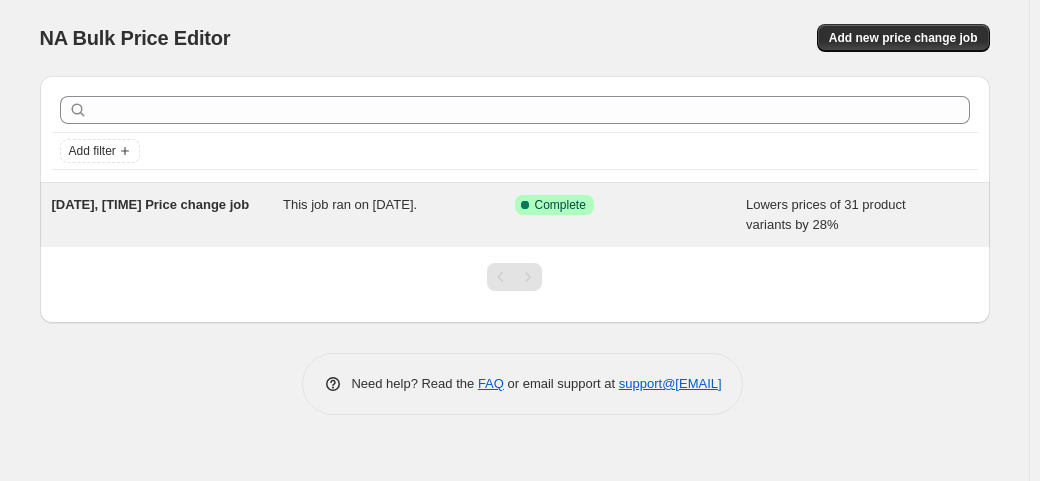click on "Success Complete Complete" at bounding box center [616, 205] 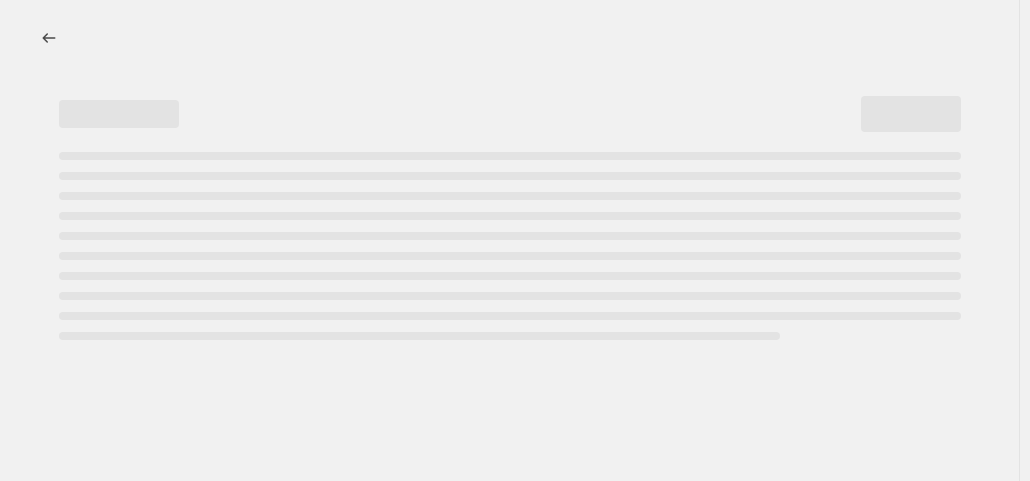 select on "percentage" 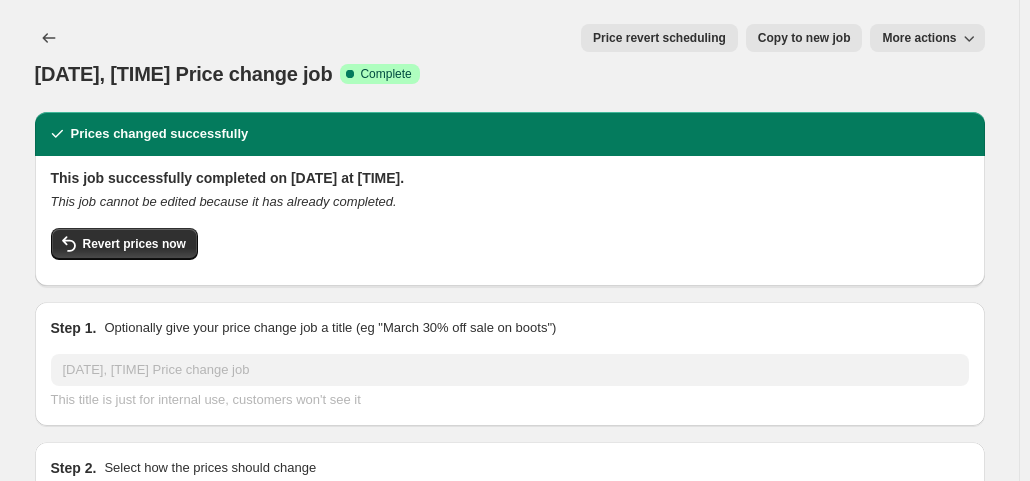 click on "More actions" at bounding box center (919, 38) 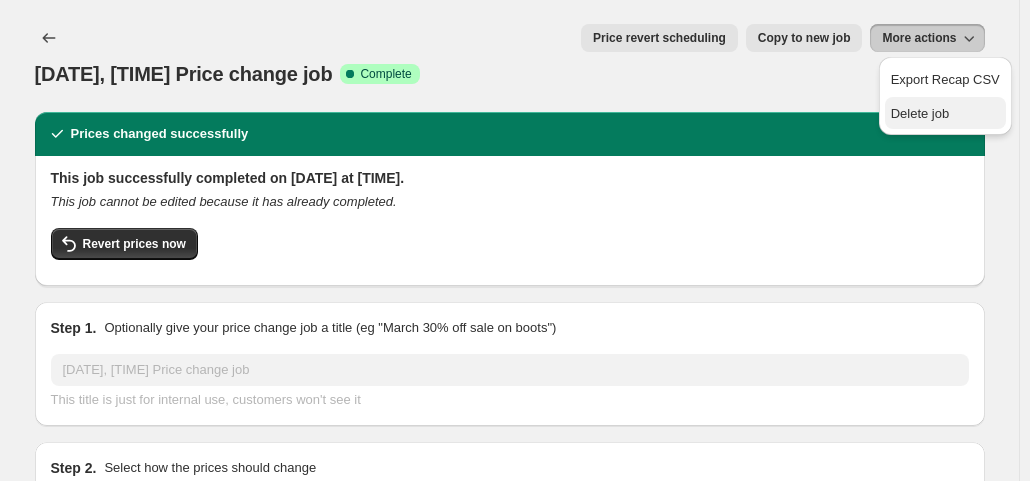 click on "Delete job" at bounding box center (920, 113) 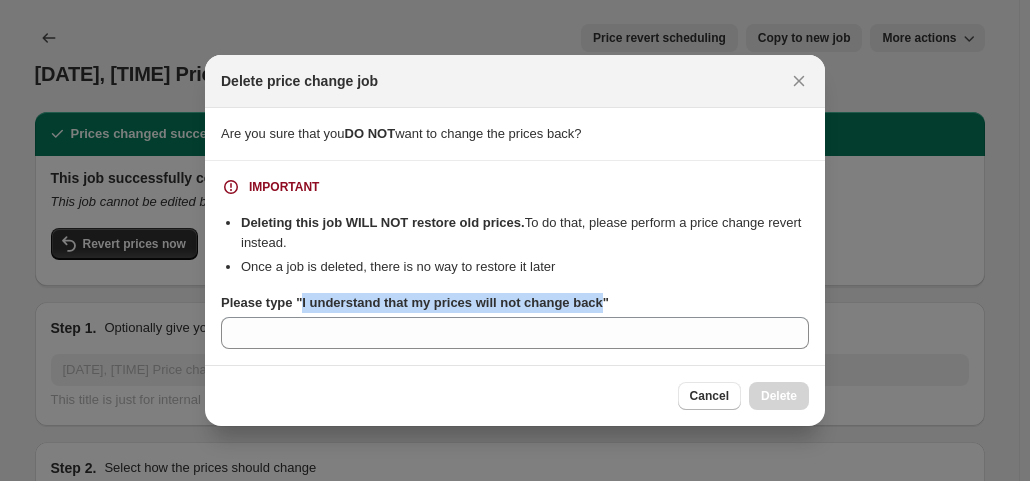 drag, startPoint x: 299, startPoint y: 299, endPoint x: 594, endPoint y: 303, distance: 295.02713 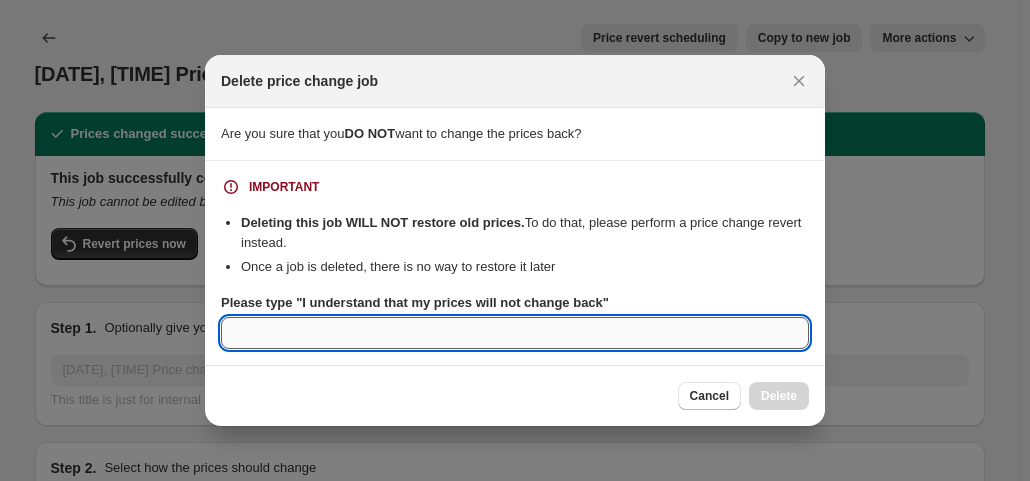 click on "Please type "I understand that my prices will not change back"" at bounding box center [515, 333] 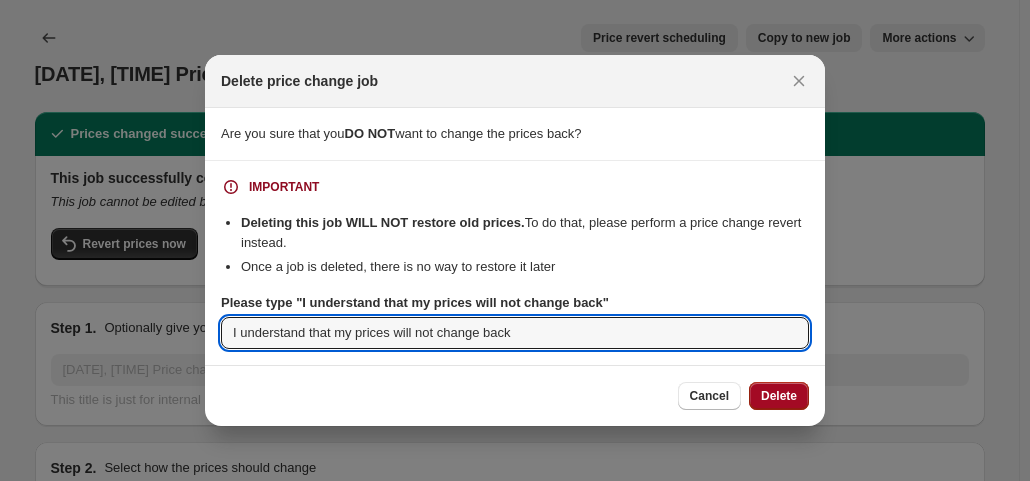 type on "I understand that my prices will not change back" 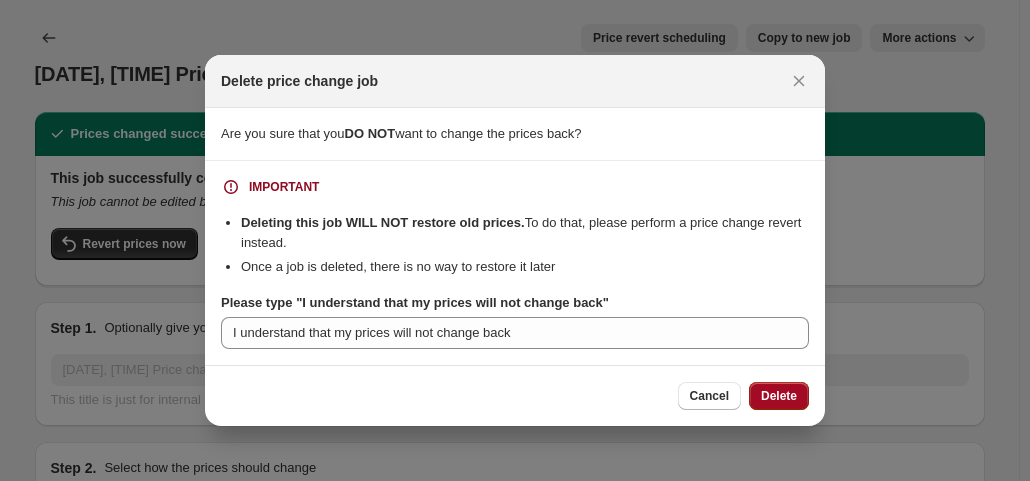 click on "Delete" at bounding box center (779, 396) 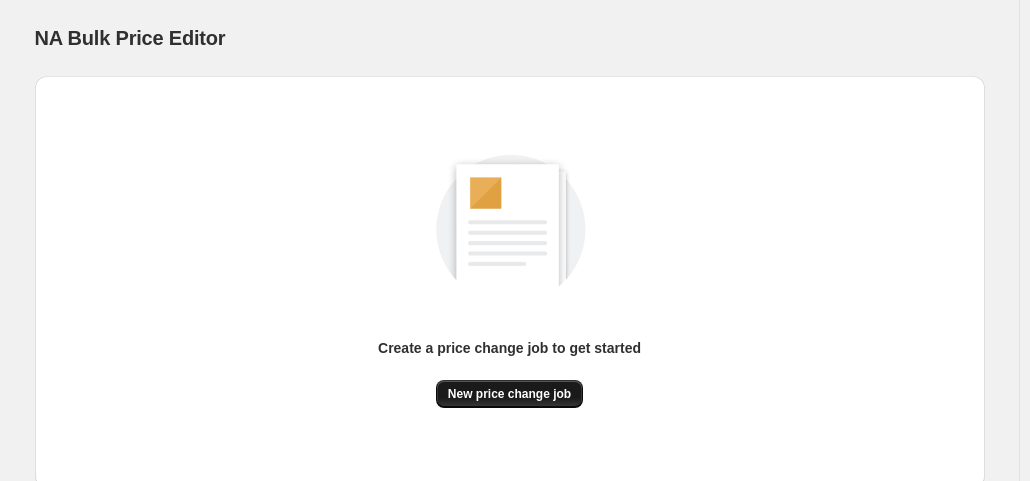 click on "New price change job" at bounding box center [509, 394] 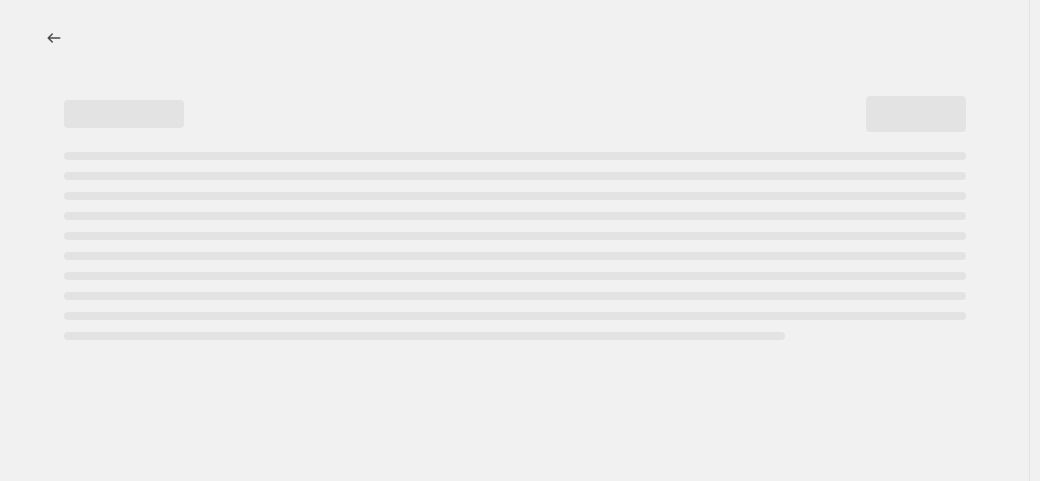select on "percentage" 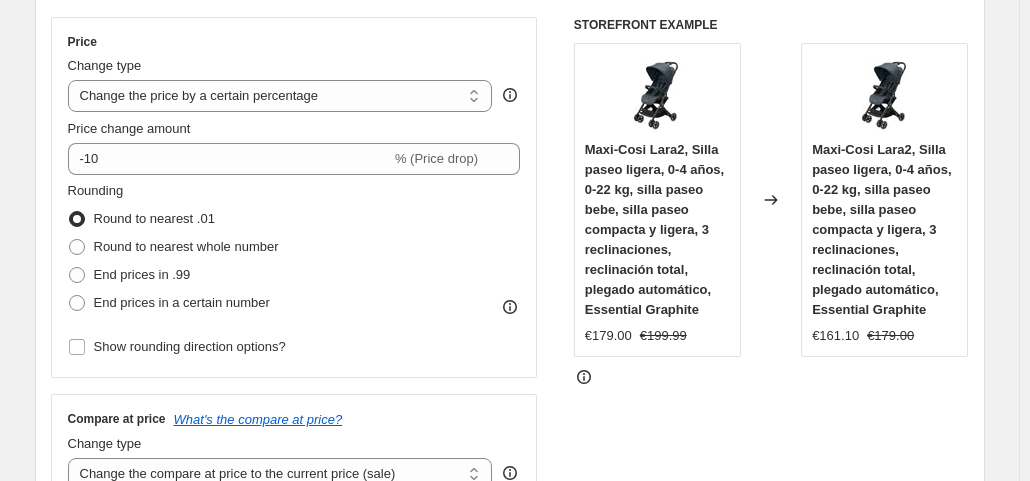 scroll, scrollTop: 355, scrollLeft: 0, axis: vertical 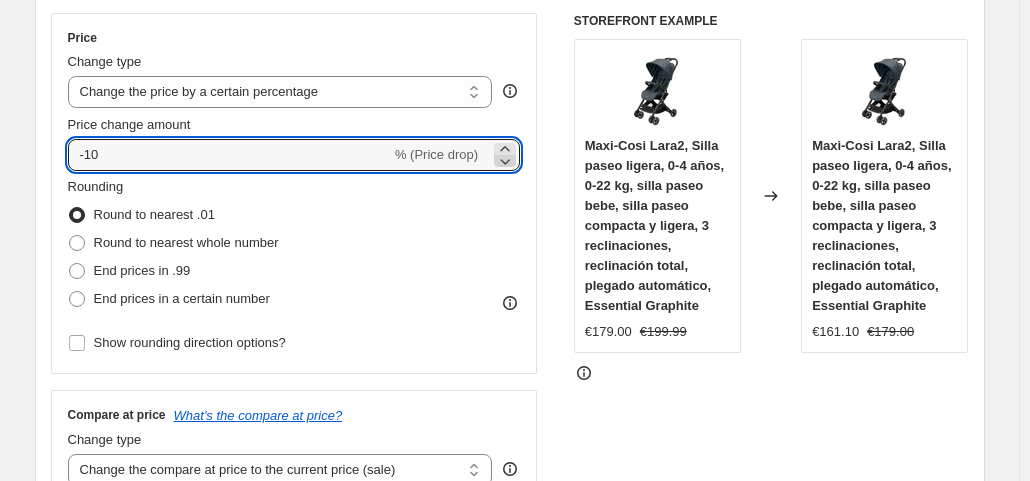 click 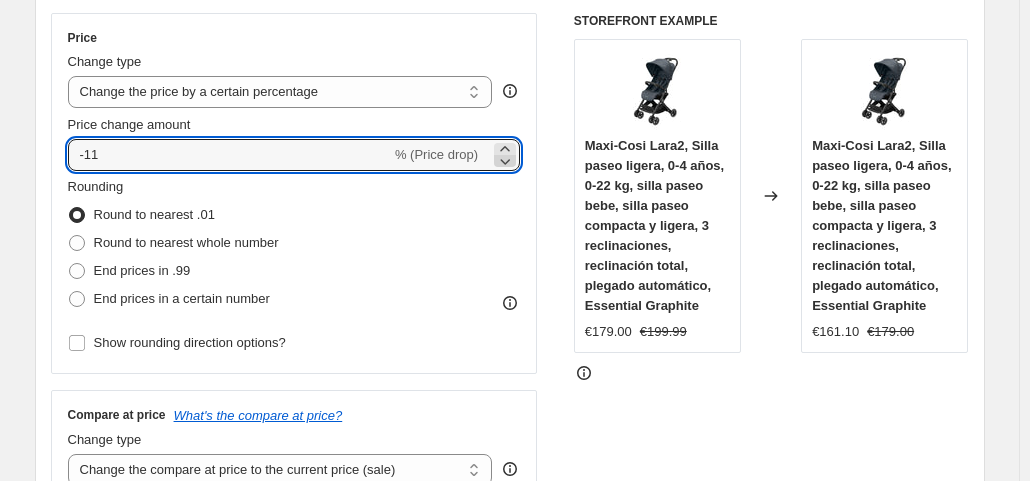 click 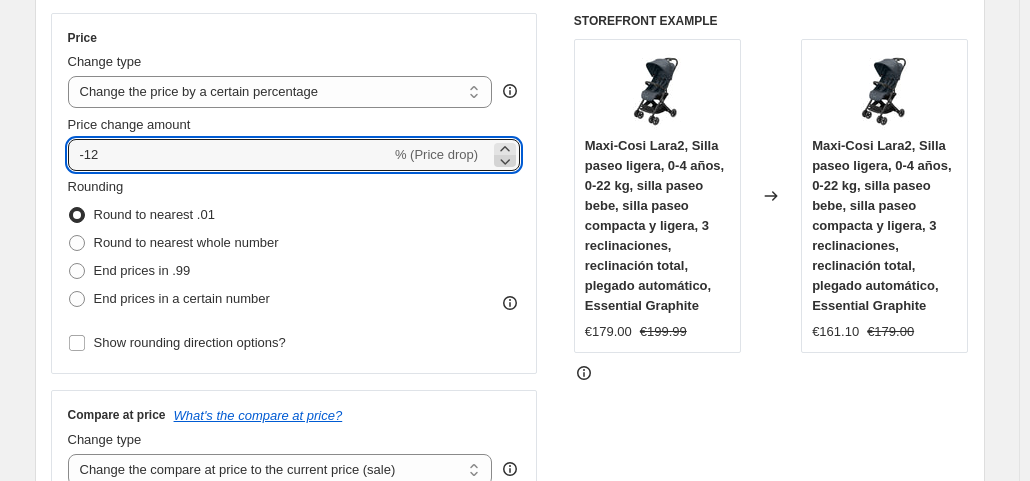 click 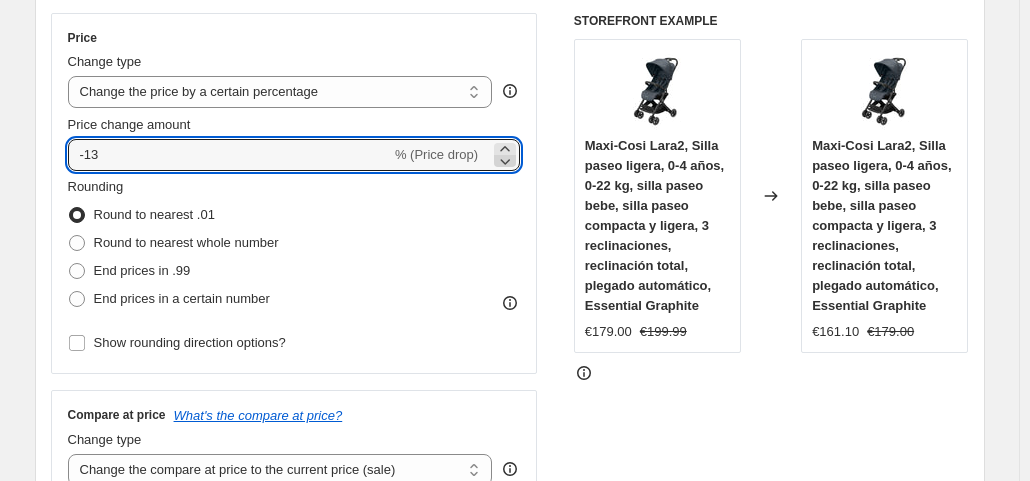 click 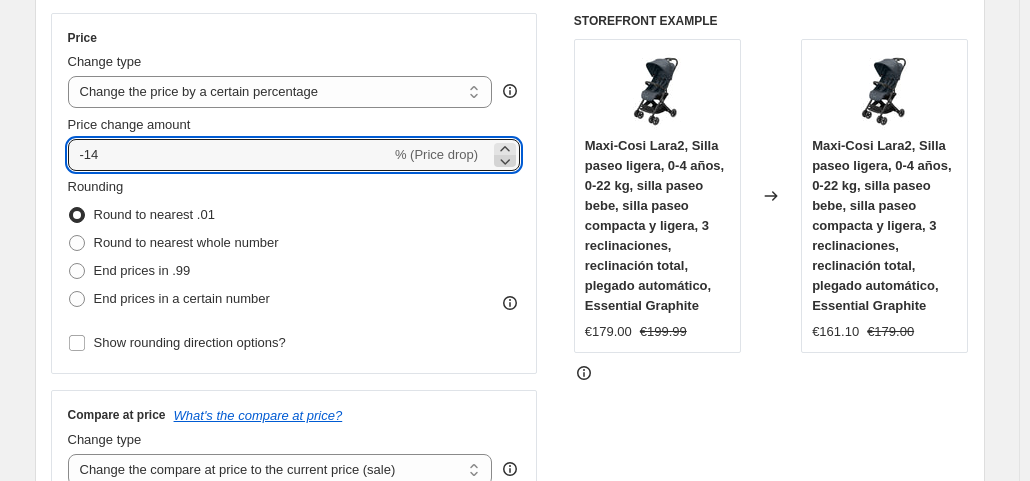 click 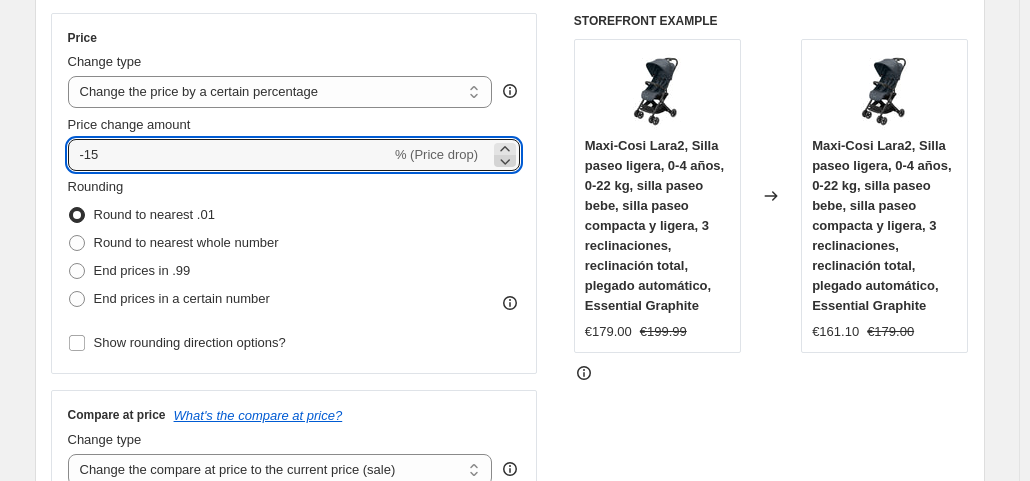click 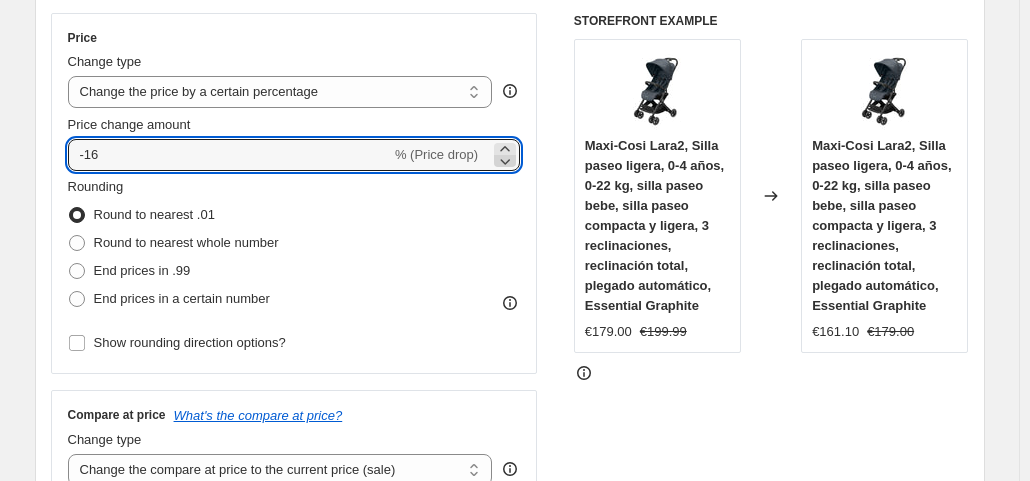 click 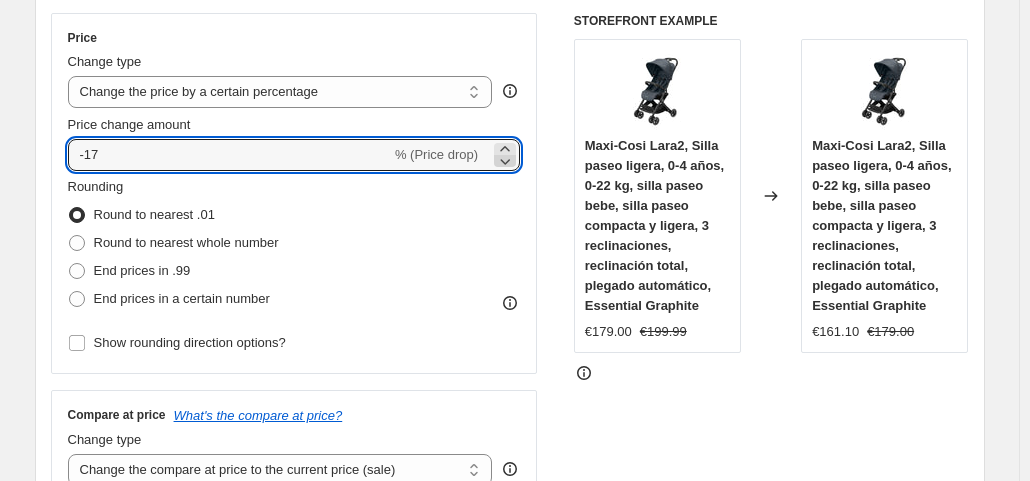 click 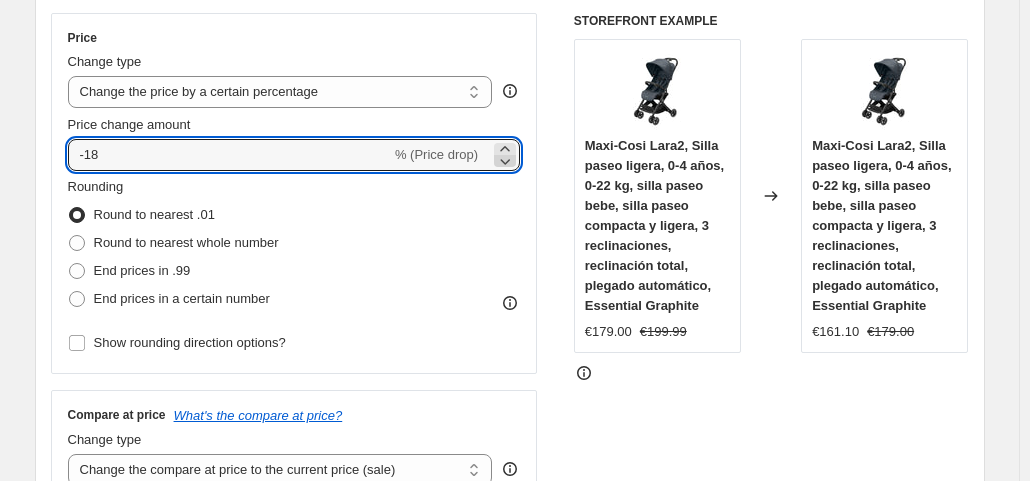 click 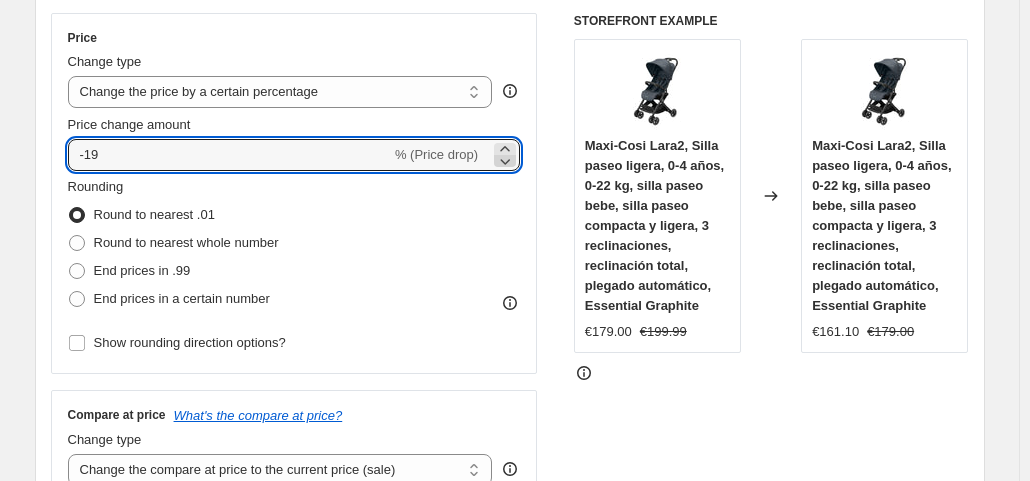 click 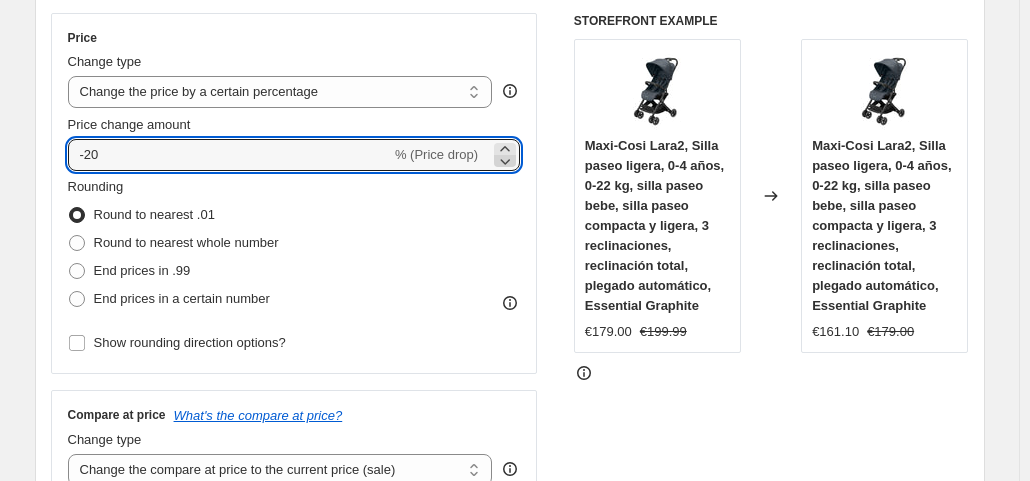 click 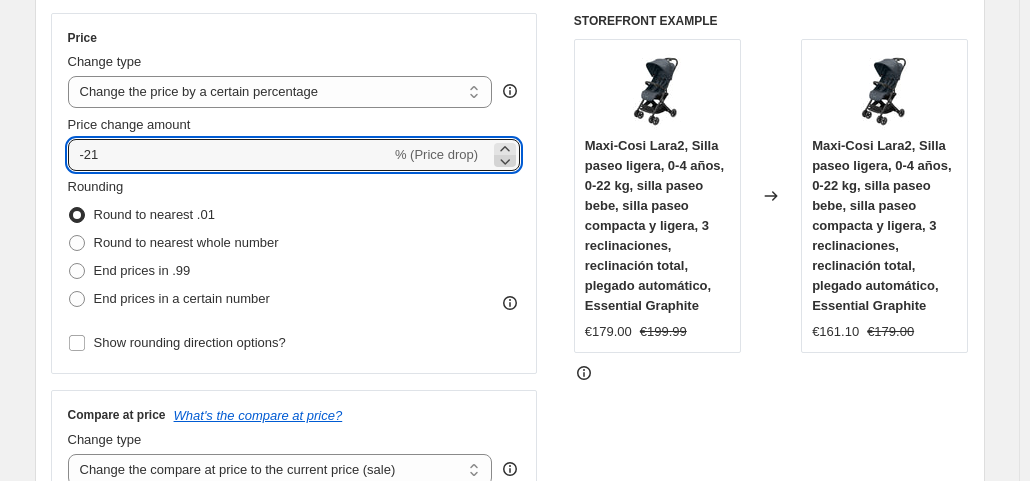 click 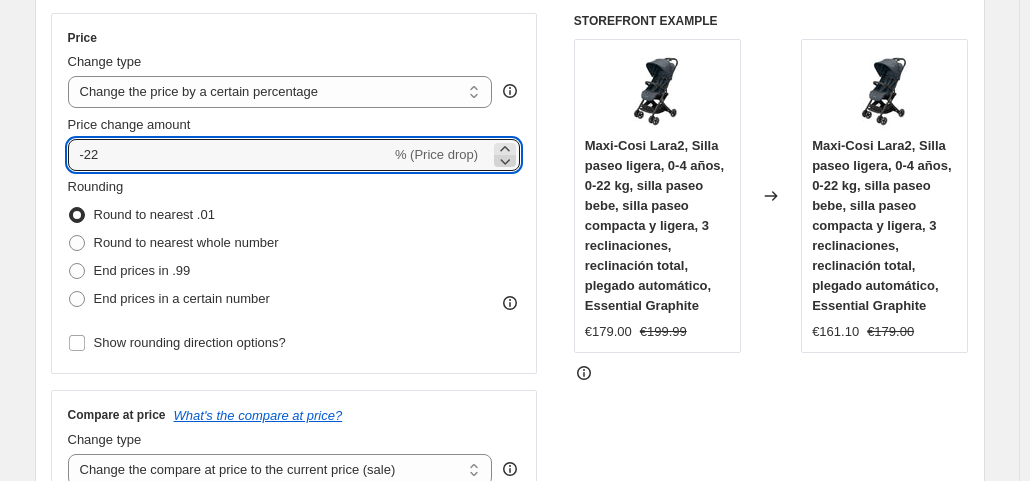 click 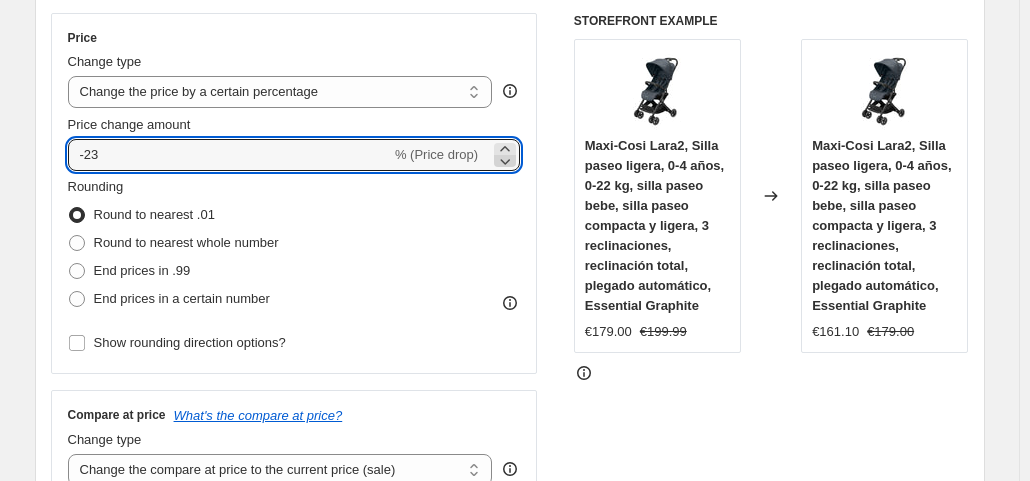 click 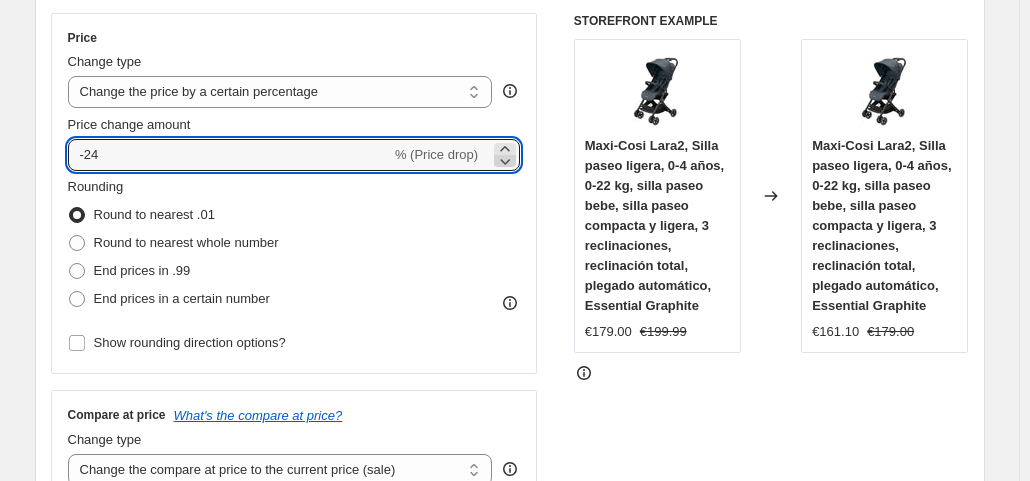 click 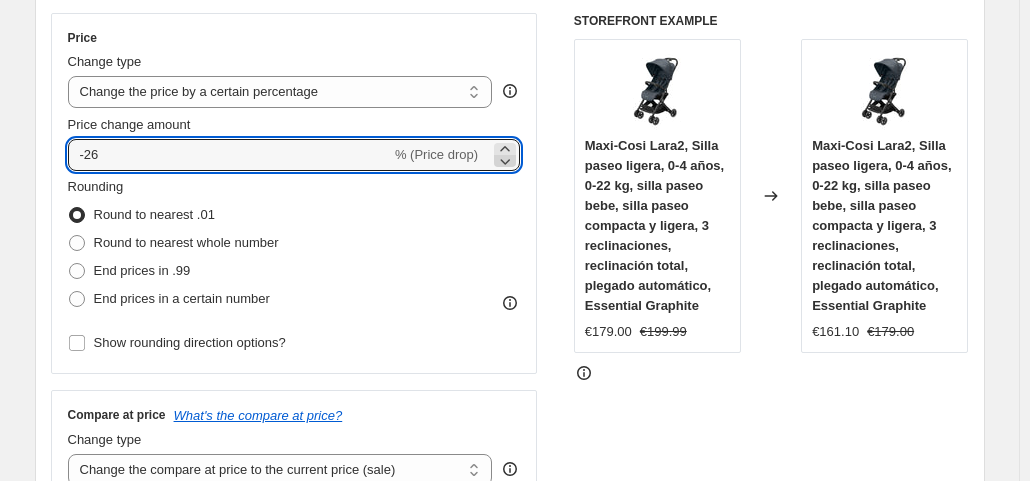 click 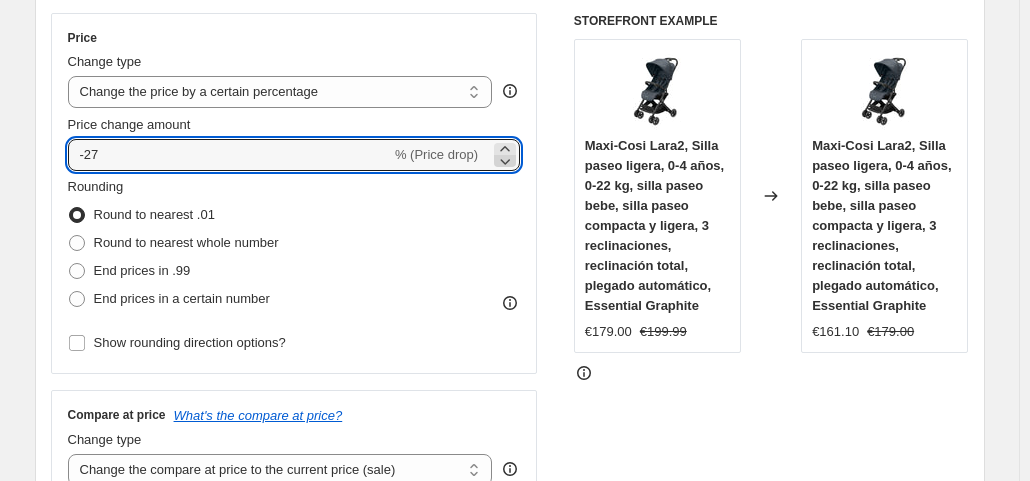 click 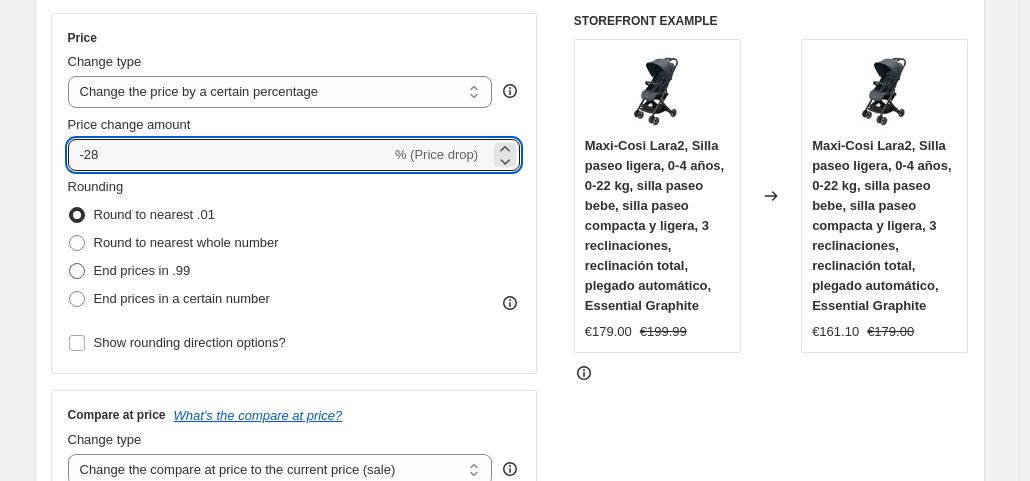 type on "-28" 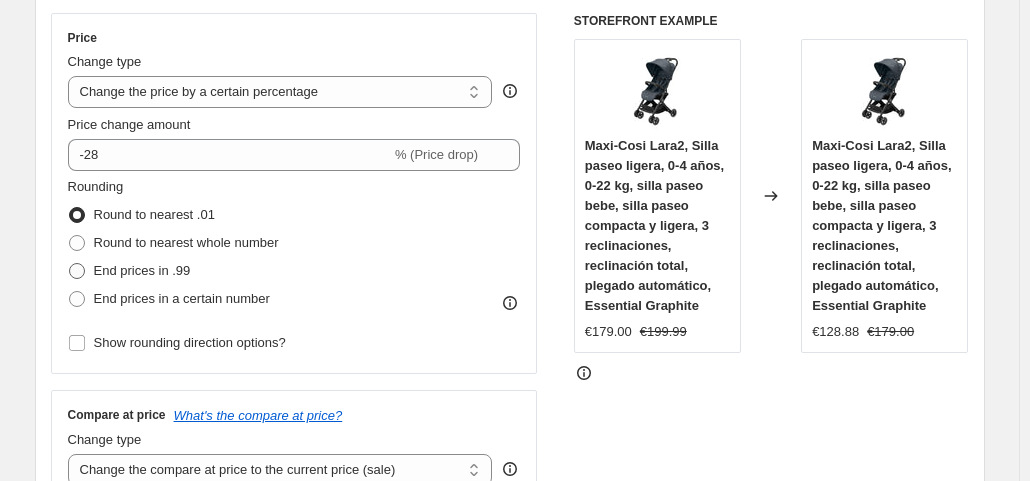 click on "End prices in .99" at bounding box center [142, 270] 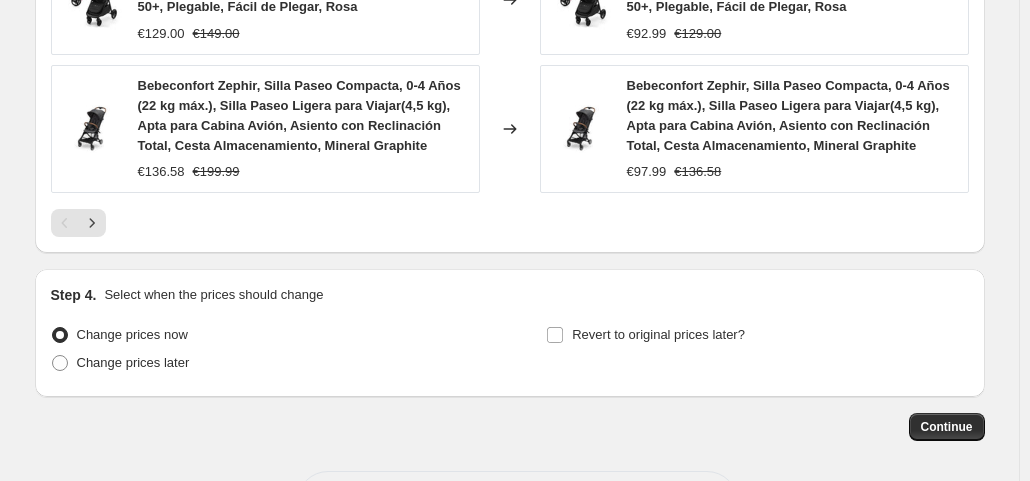 scroll, scrollTop: 1668, scrollLeft: 0, axis: vertical 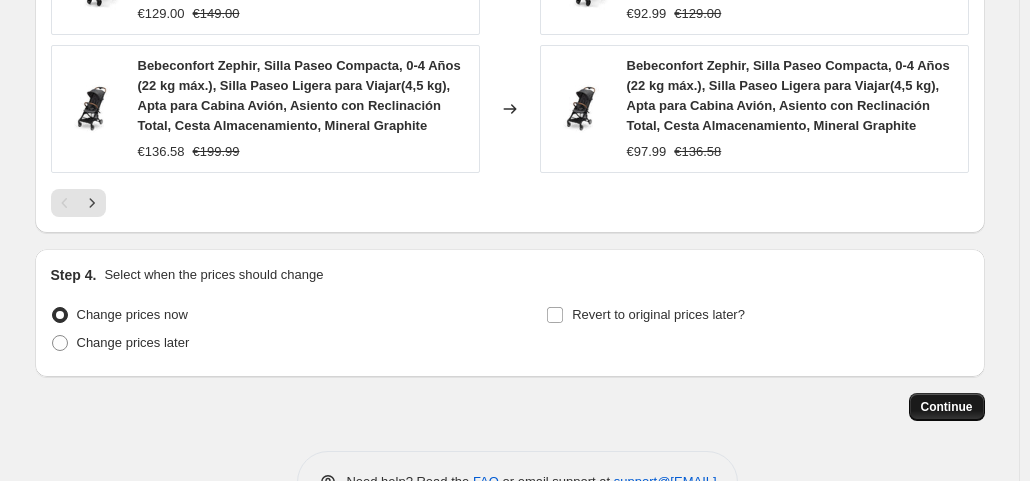 click on "Continue" at bounding box center (947, 407) 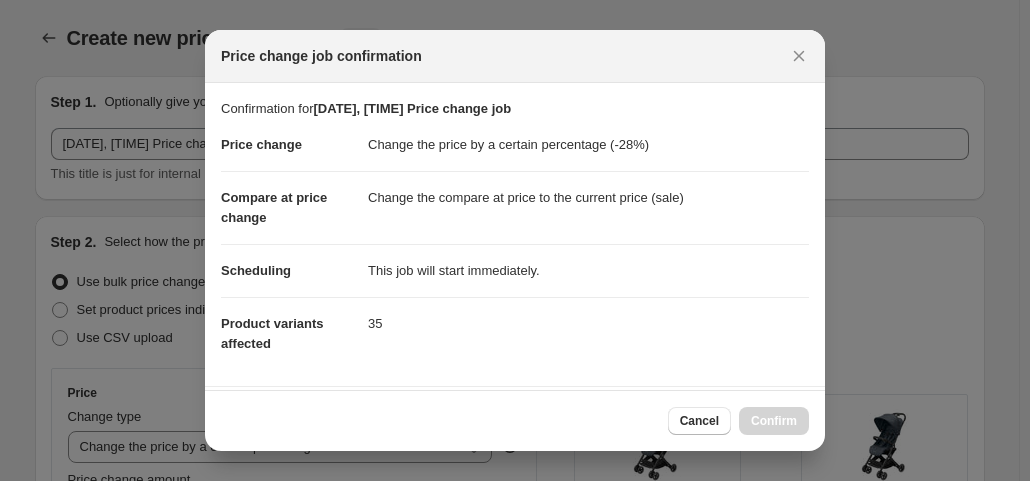 scroll, scrollTop: 0, scrollLeft: 0, axis: both 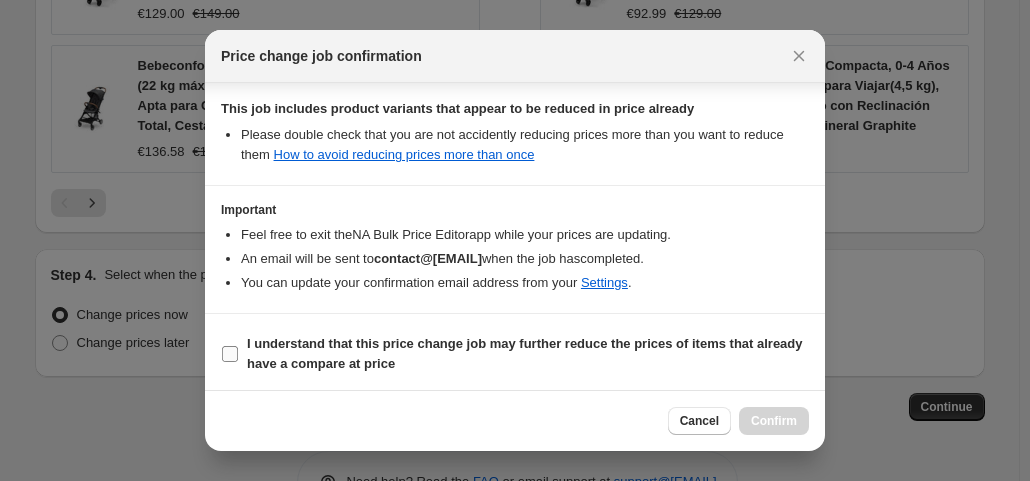 click on "I understand that this price change job may further reduce the prices of items that already have a compare at price" at bounding box center [525, 353] 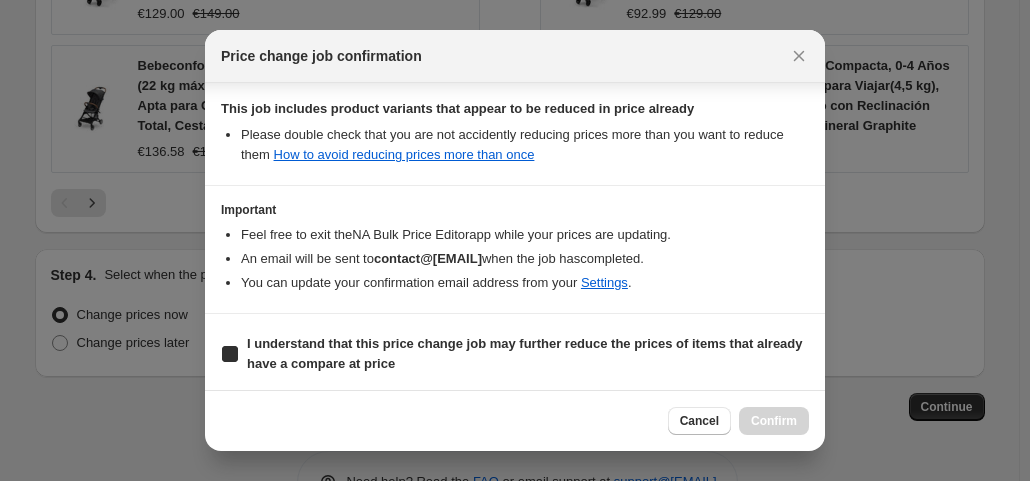 checkbox on "true" 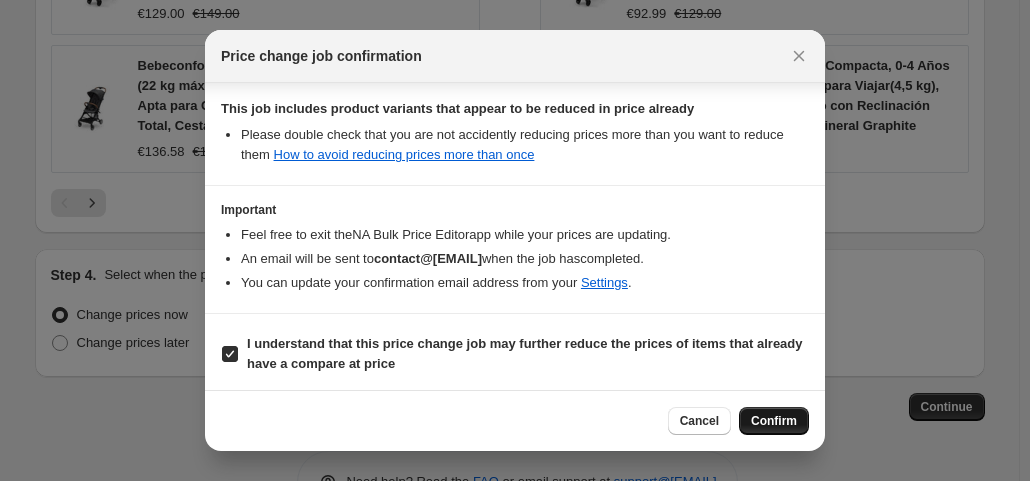 click on "Confirm" at bounding box center [774, 421] 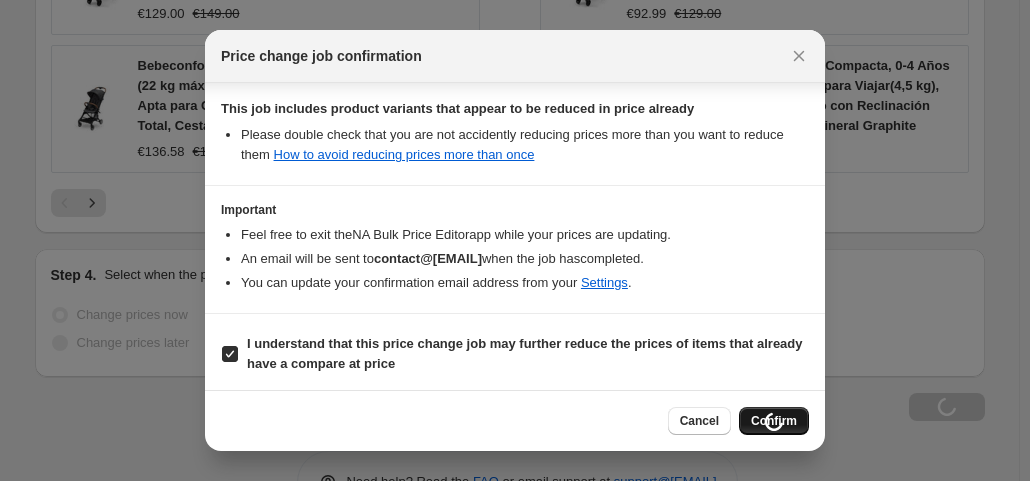 scroll, scrollTop: 1736, scrollLeft: 0, axis: vertical 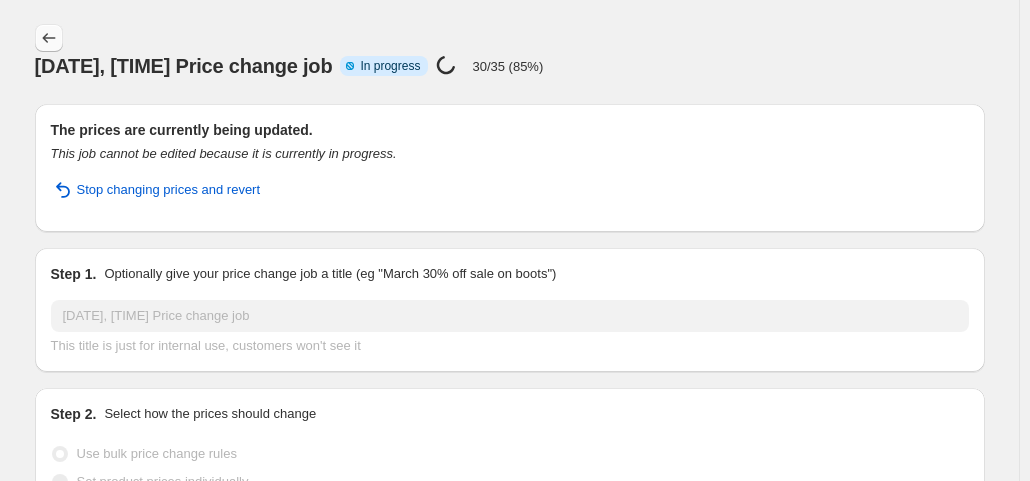 click 